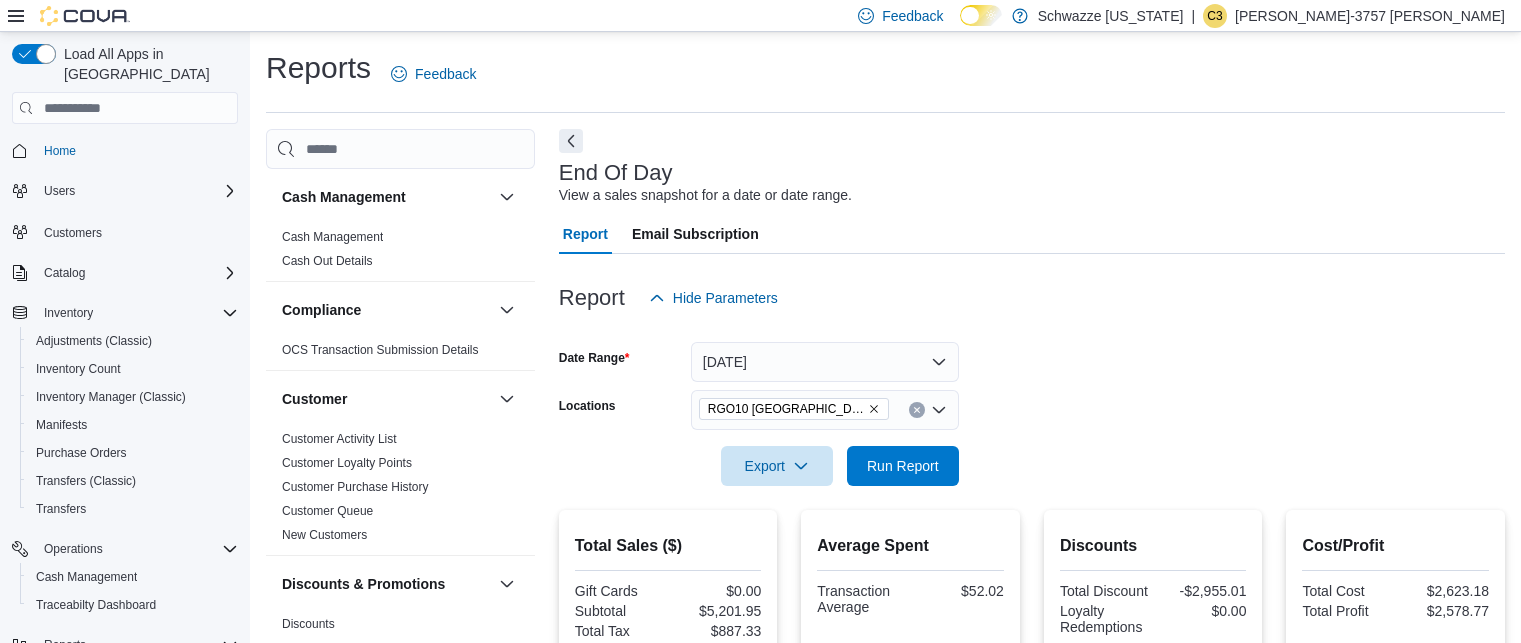 scroll, scrollTop: 123, scrollLeft: 0, axis: vertical 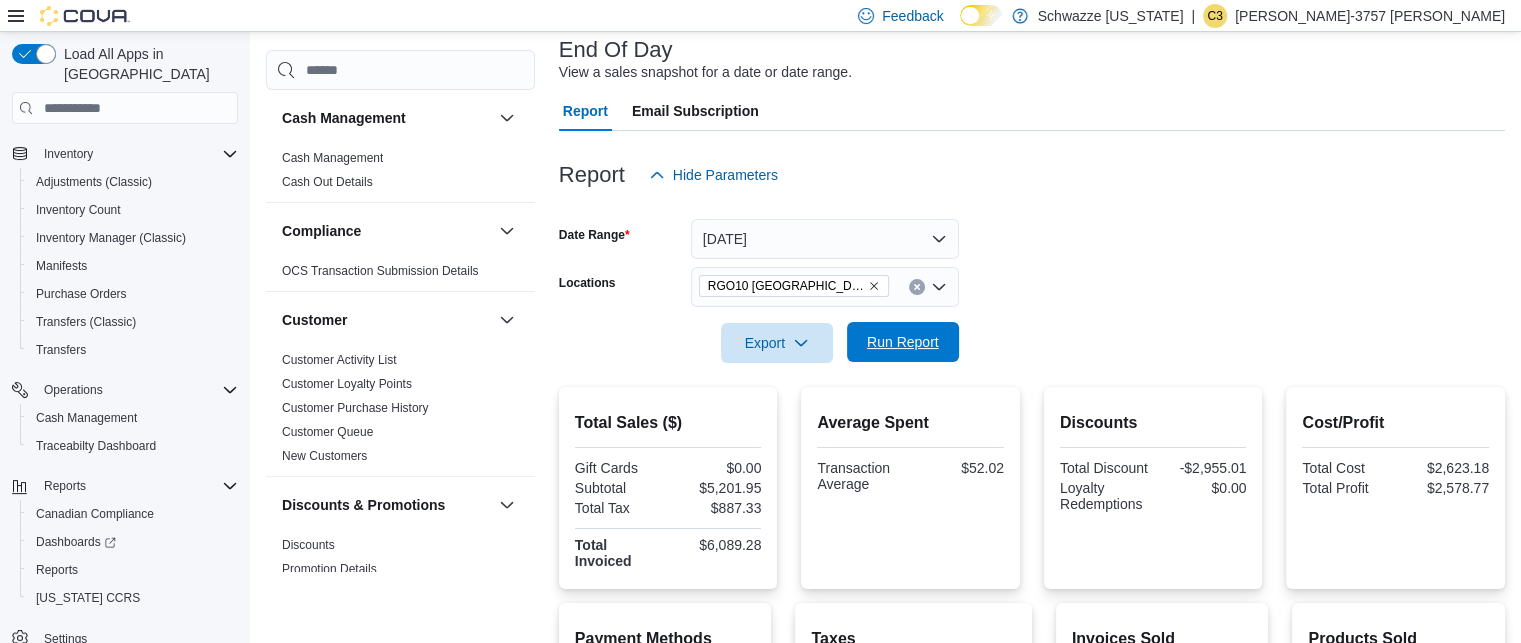 click on "Run Report" at bounding box center [903, 342] 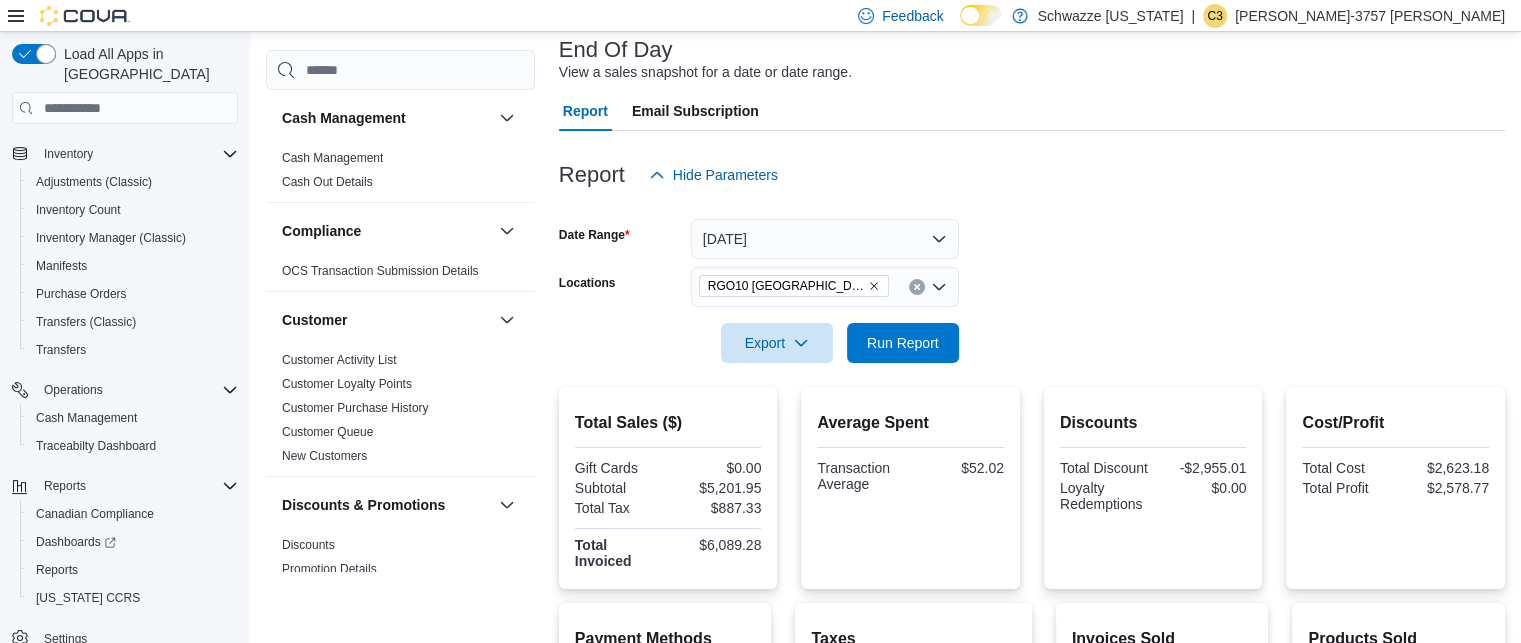 click at bounding box center (1032, 207) 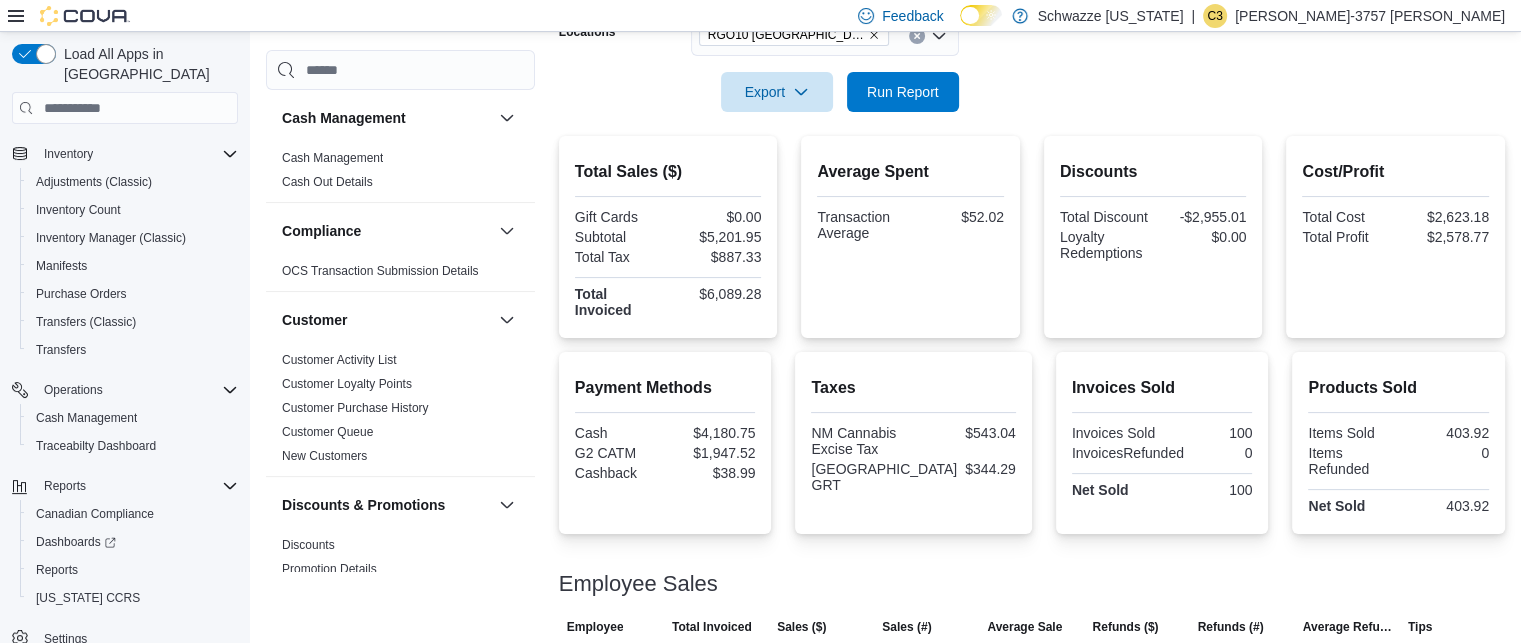 scroll, scrollTop: 375, scrollLeft: 0, axis: vertical 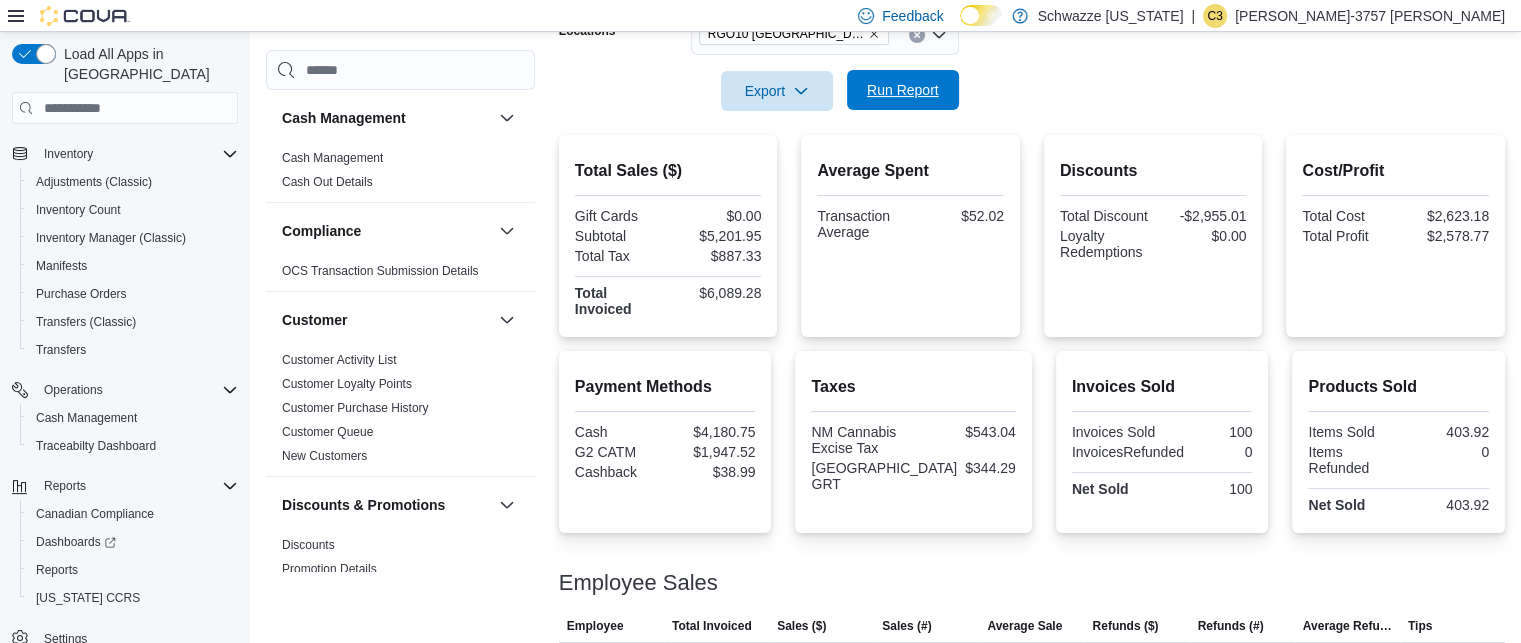 click on "Run Report" at bounding box center (903, 90) 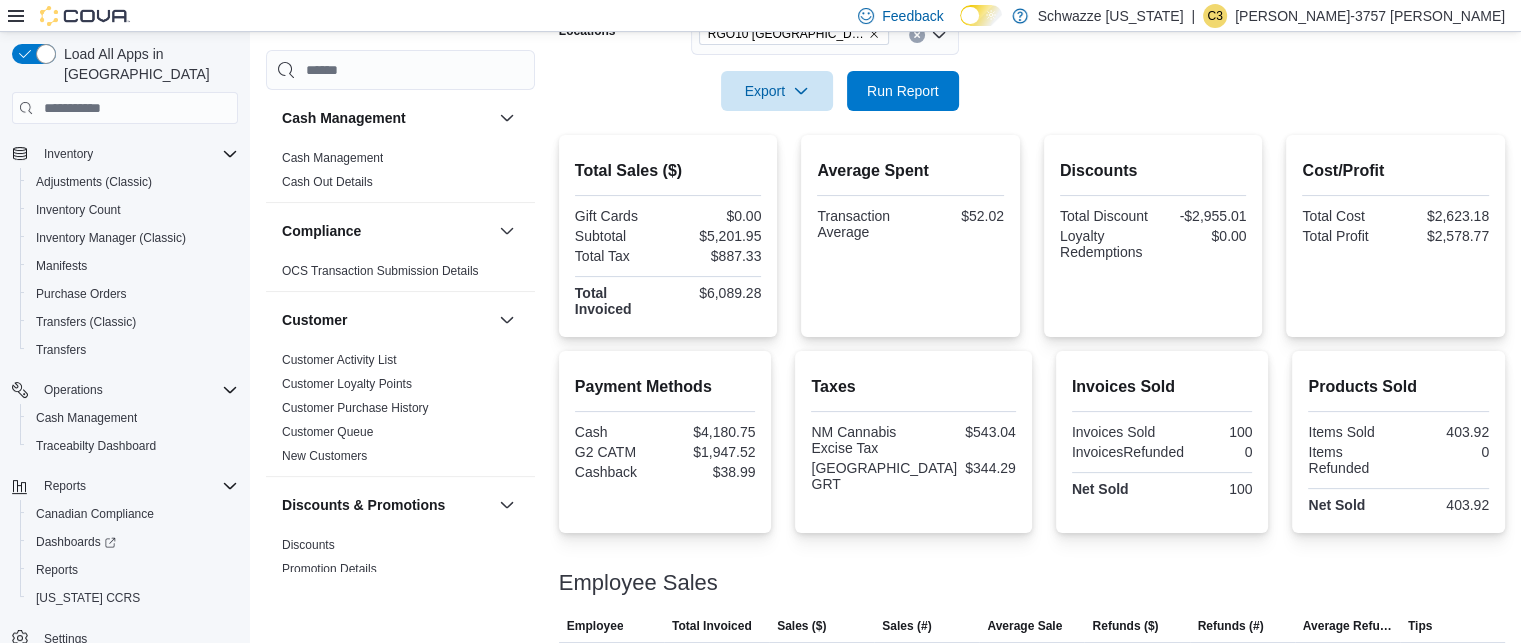 click on "Date Range Today Locations RGO10 Santa Fe Export  Run Report" at bounding box center (1032, 27) 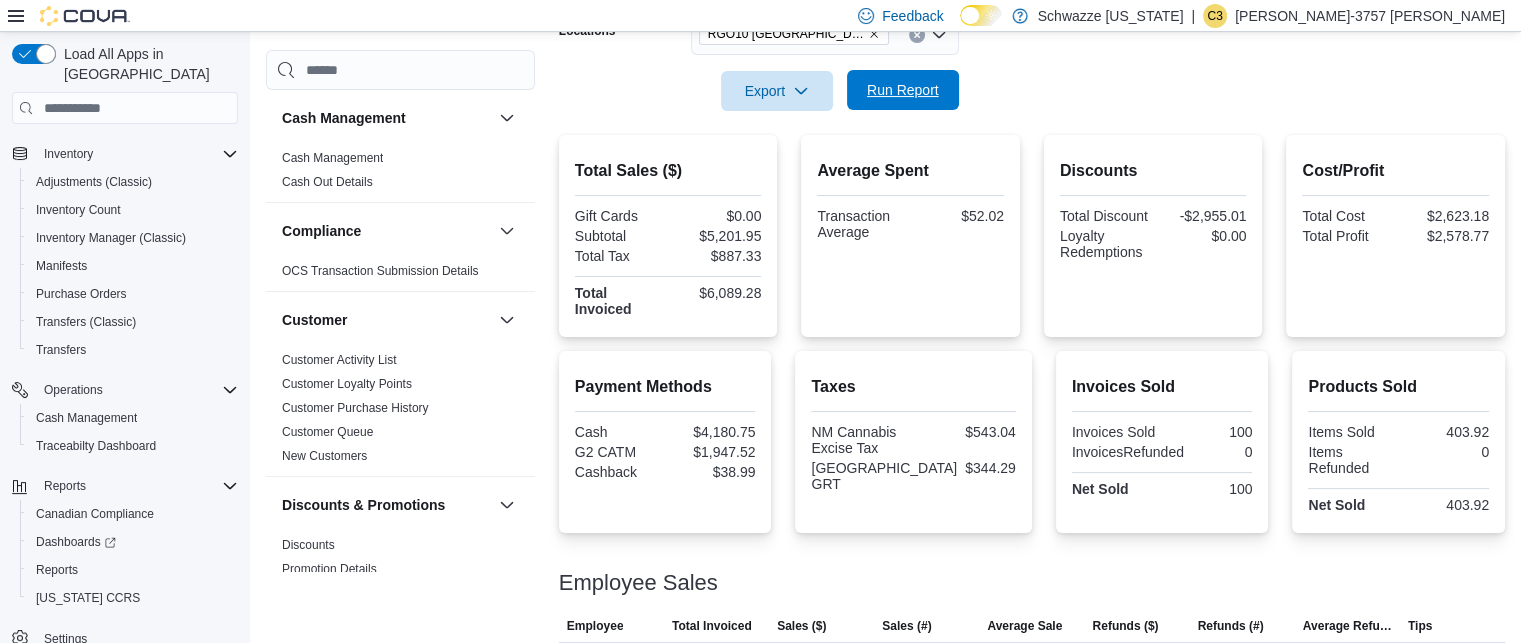 click on "Run Report" at bounding box center [903, 90] 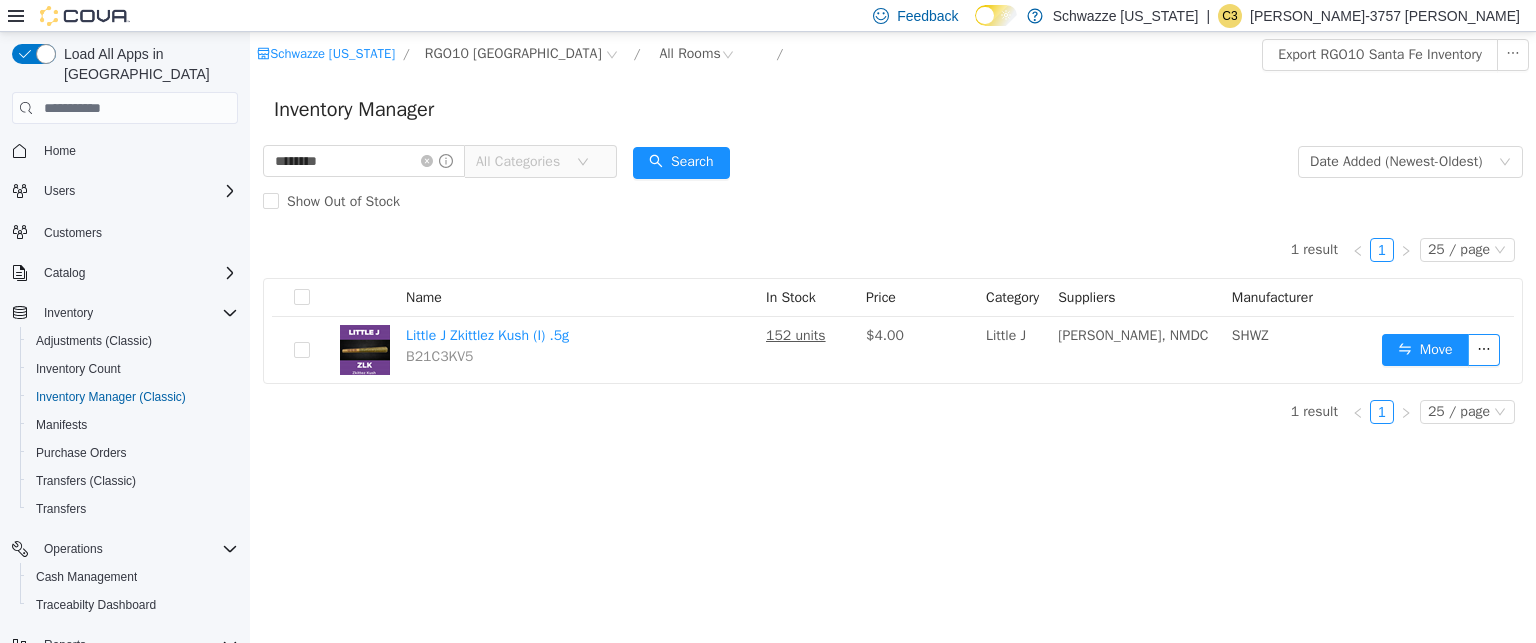 scroll, scrollTop: 0, scrollLeft: 0, axis: both 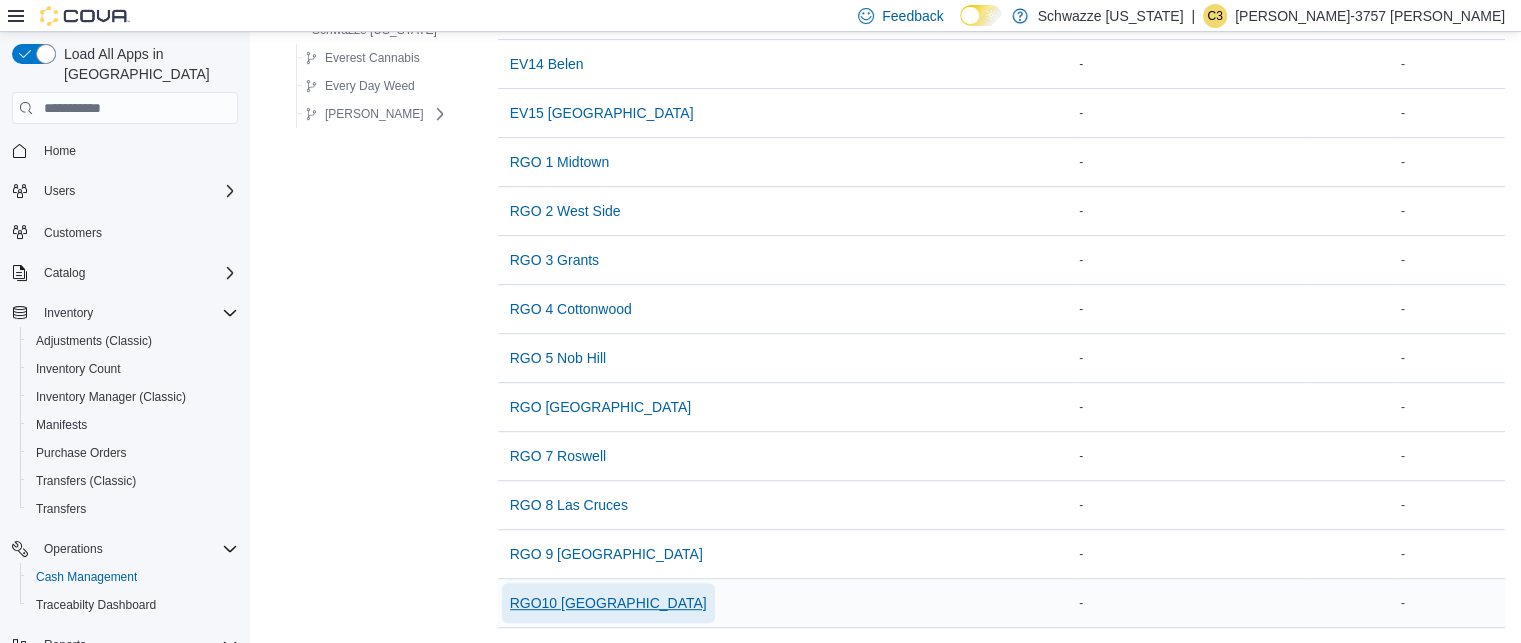 click on "RGO10 [GEOGRAPHIC_DATA]" at bounding box center (608, 603) 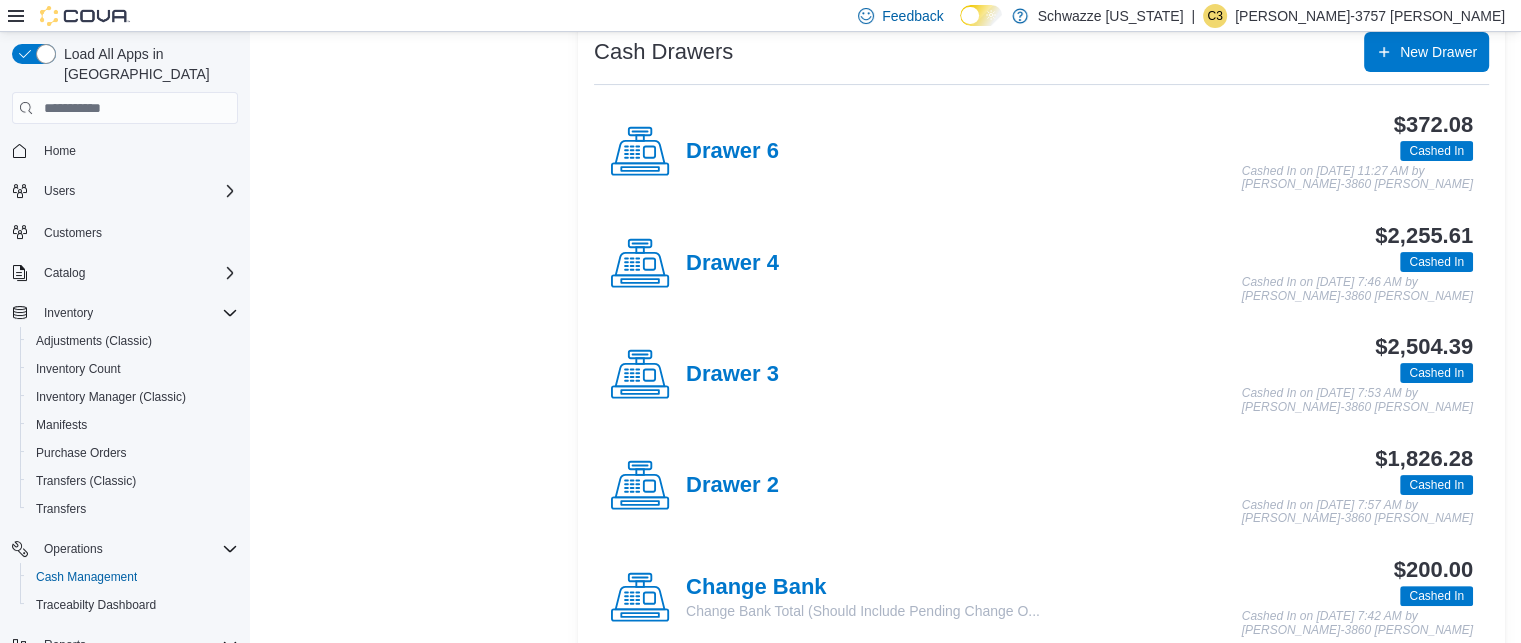 scroll, scrollTop: 412, scrollLeft: 0, axis: vertical 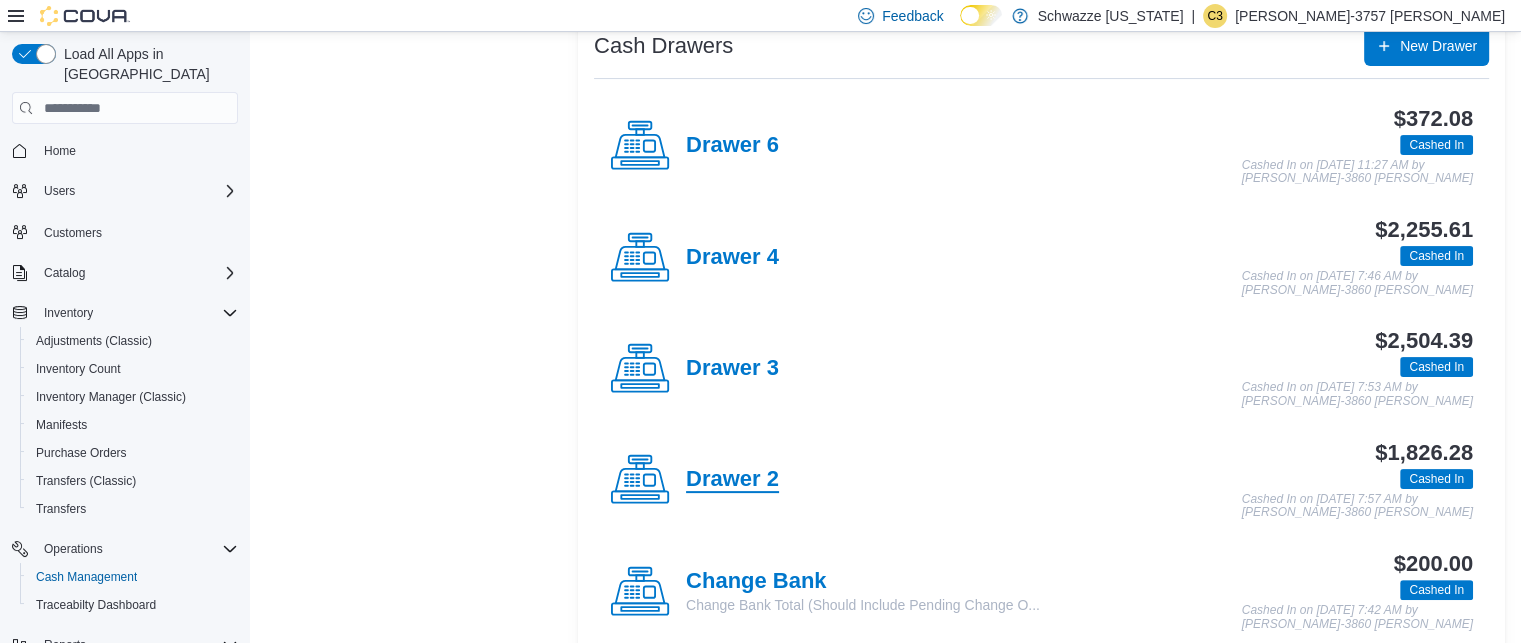 click on "Drawer 2" at bounding box center (732, 480) 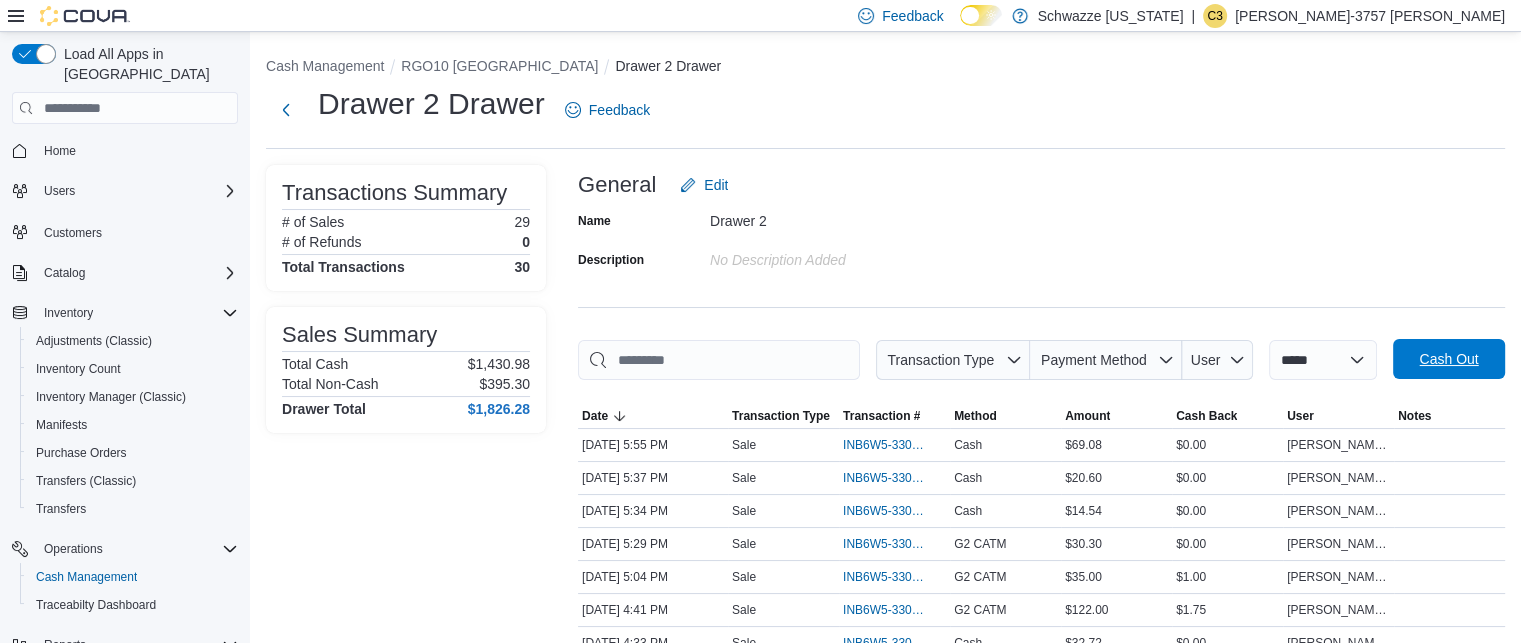 click on "Cash Out" at bounding box center (1449, 359) 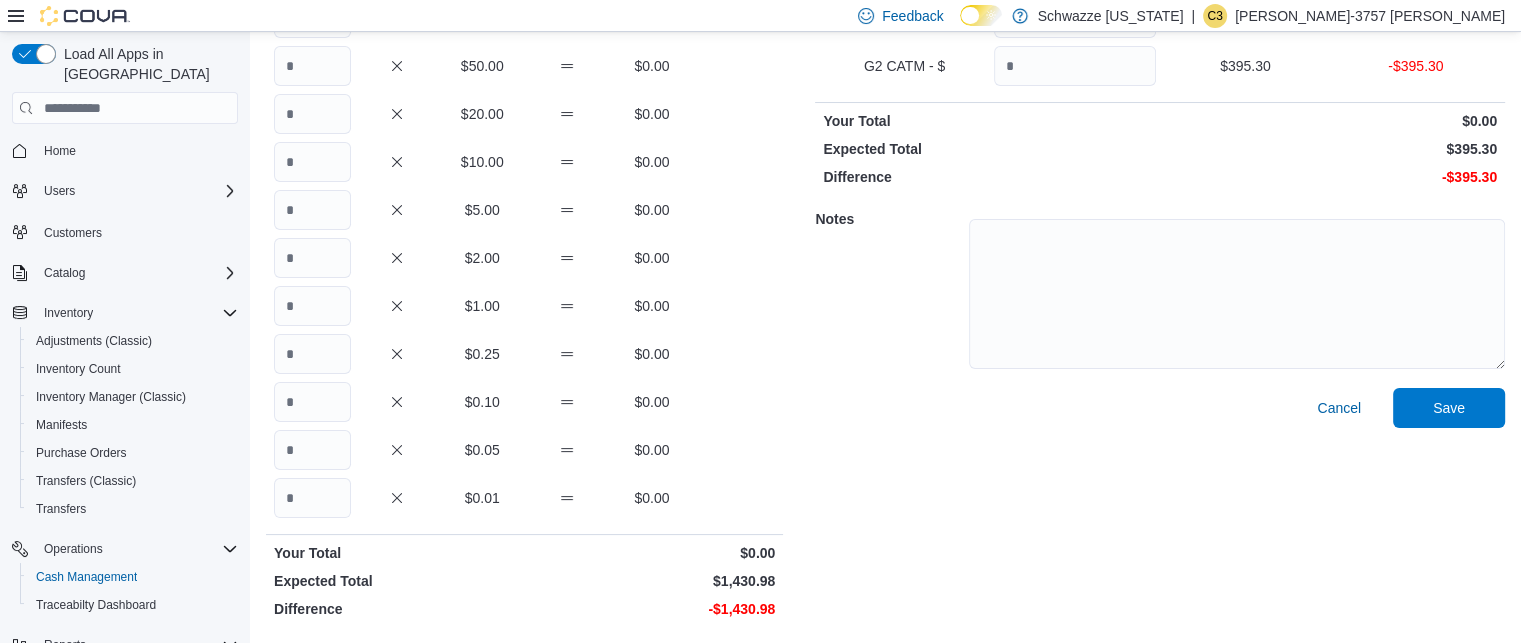 scroll, scrollTop: 0, scrollLeft: 0, axis: both 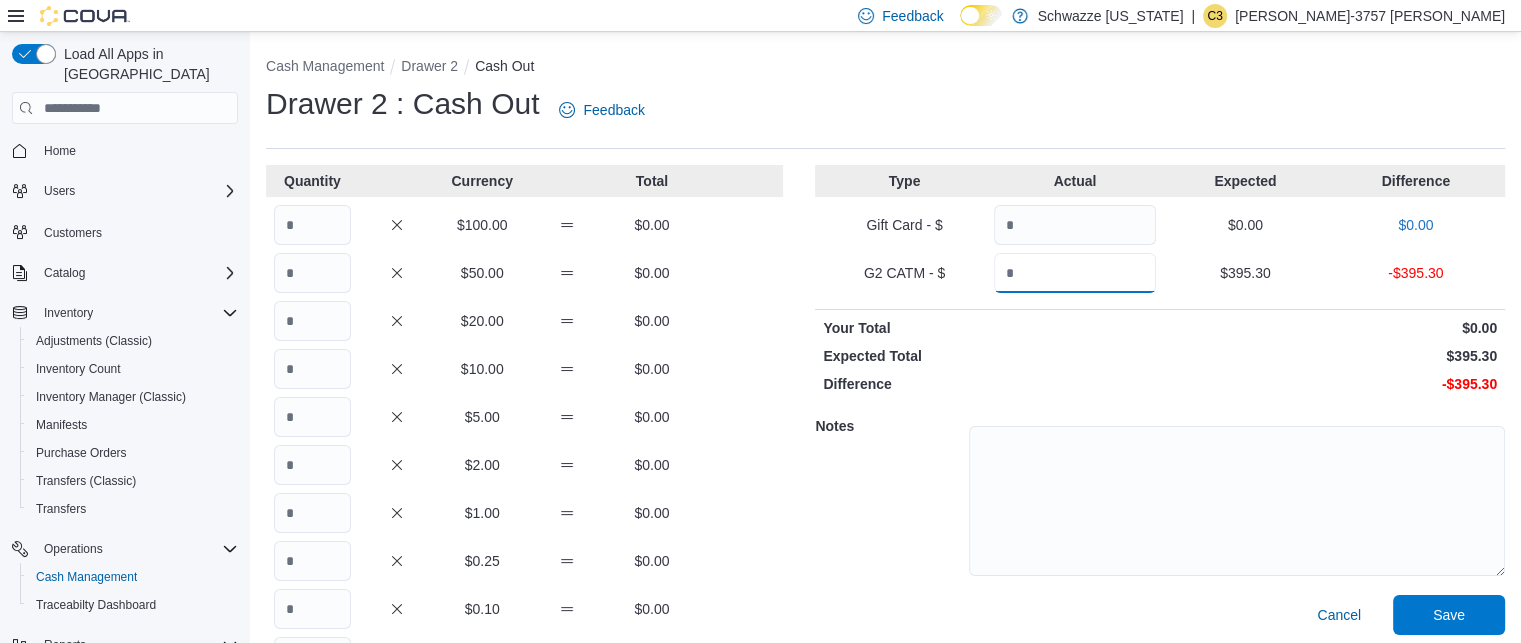 click at bounding box center (1075, 273) 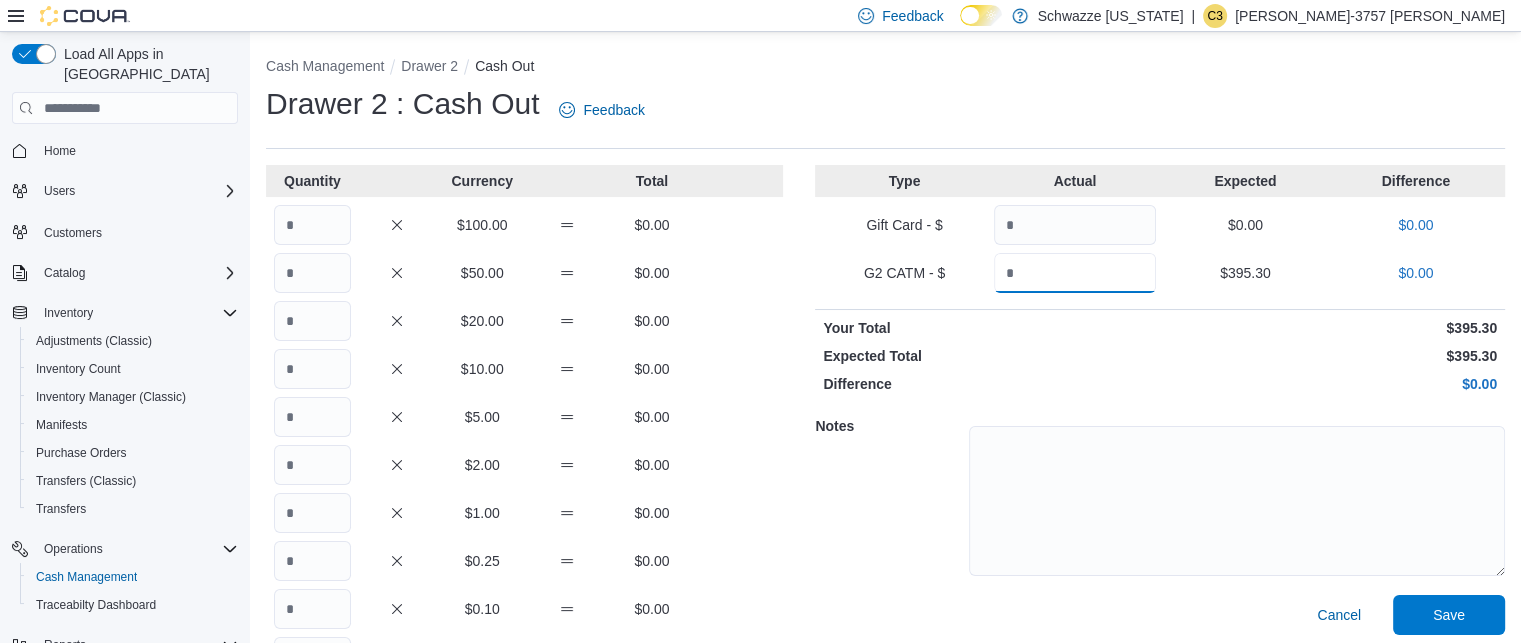 type on "*****" 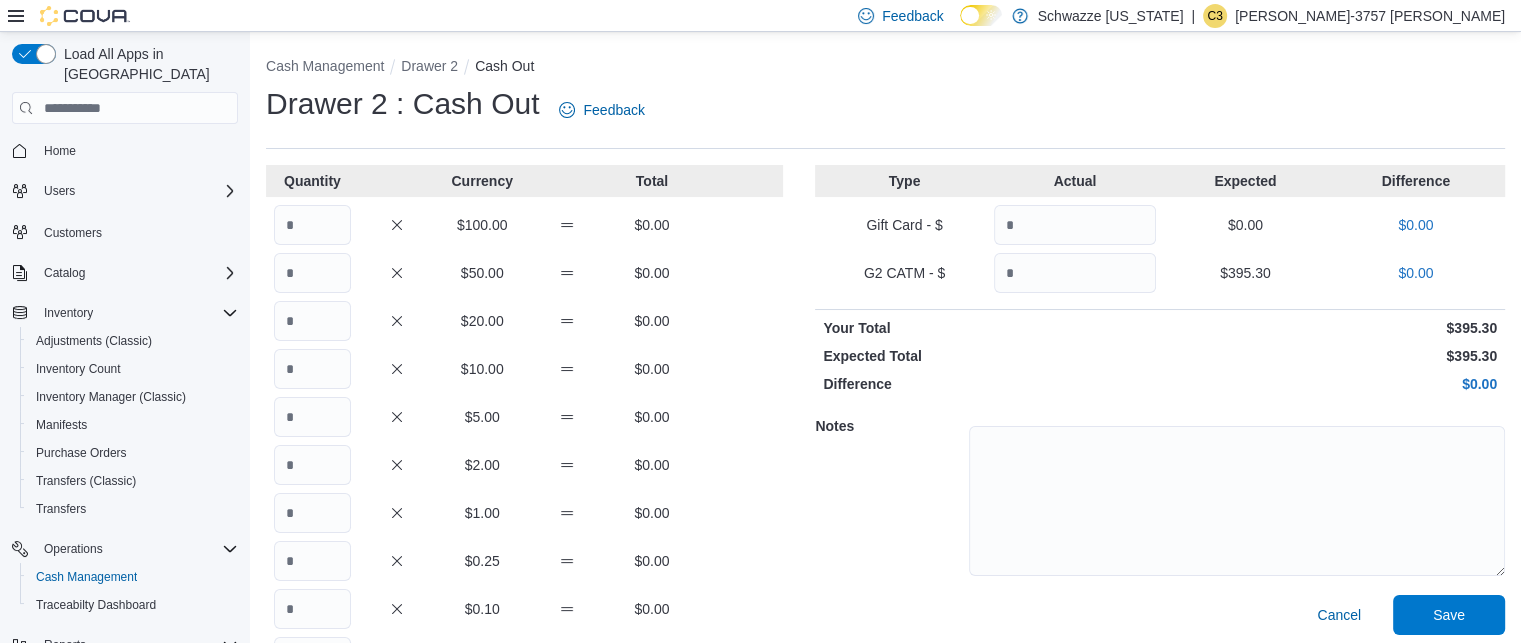 click on "Quantity Currency Total $100.00 $0.00 $50.00 $0.00 $20.00 $0.00 $10.00 $0.00 $5.00 $0.00 $2.00 $0.00 $1.00 $0.00 $0.25 $0.00 $0.10 $0.00 $0.05 $0.00 $0.01 $0.00 Your Total $0.00 Expected Total $1,430.98 Difference  -$1,430.98 Type Actual Expected Difference Gift Card - $ $0.00 $0.00 G2 CATM - $ ***** $395.30 $0.00 Your Total $395.30 Expected Total $395.30 Difference $0.00 Notes Cancel Save" at bounding box center [885, 499] 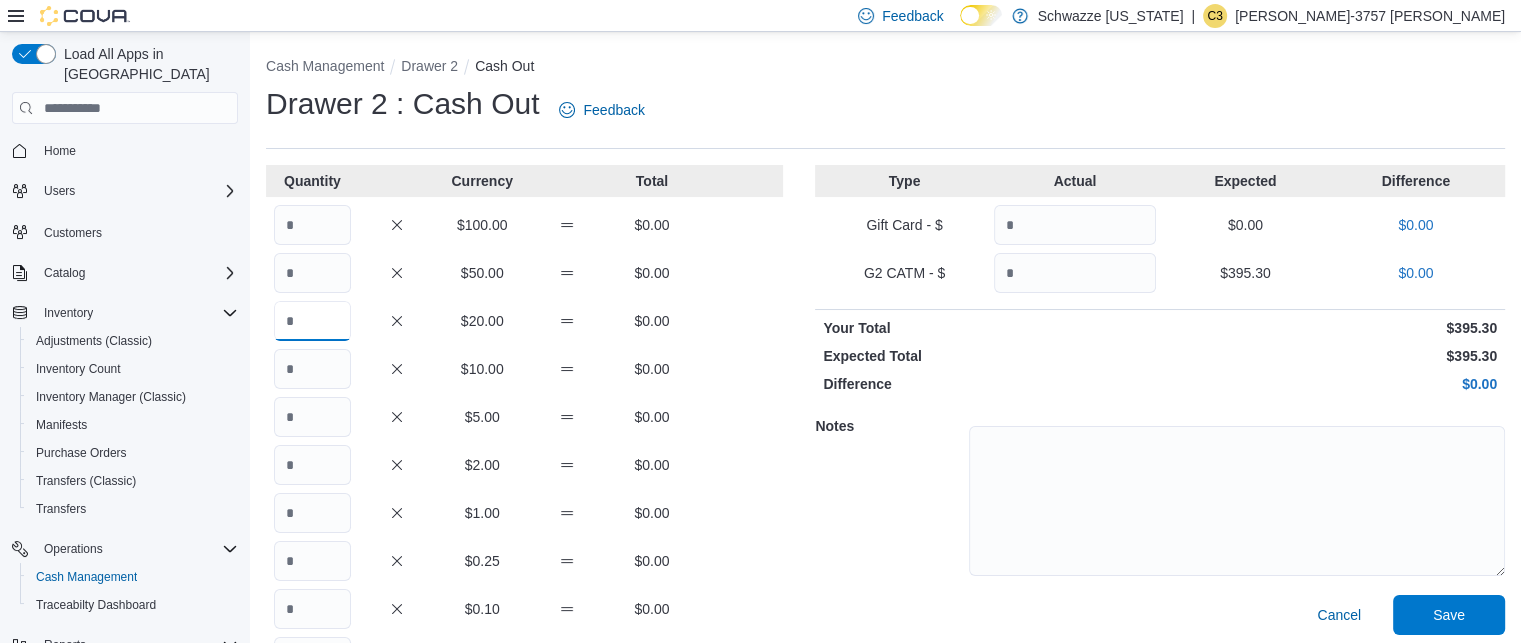 click at bounding box center (312, 321) 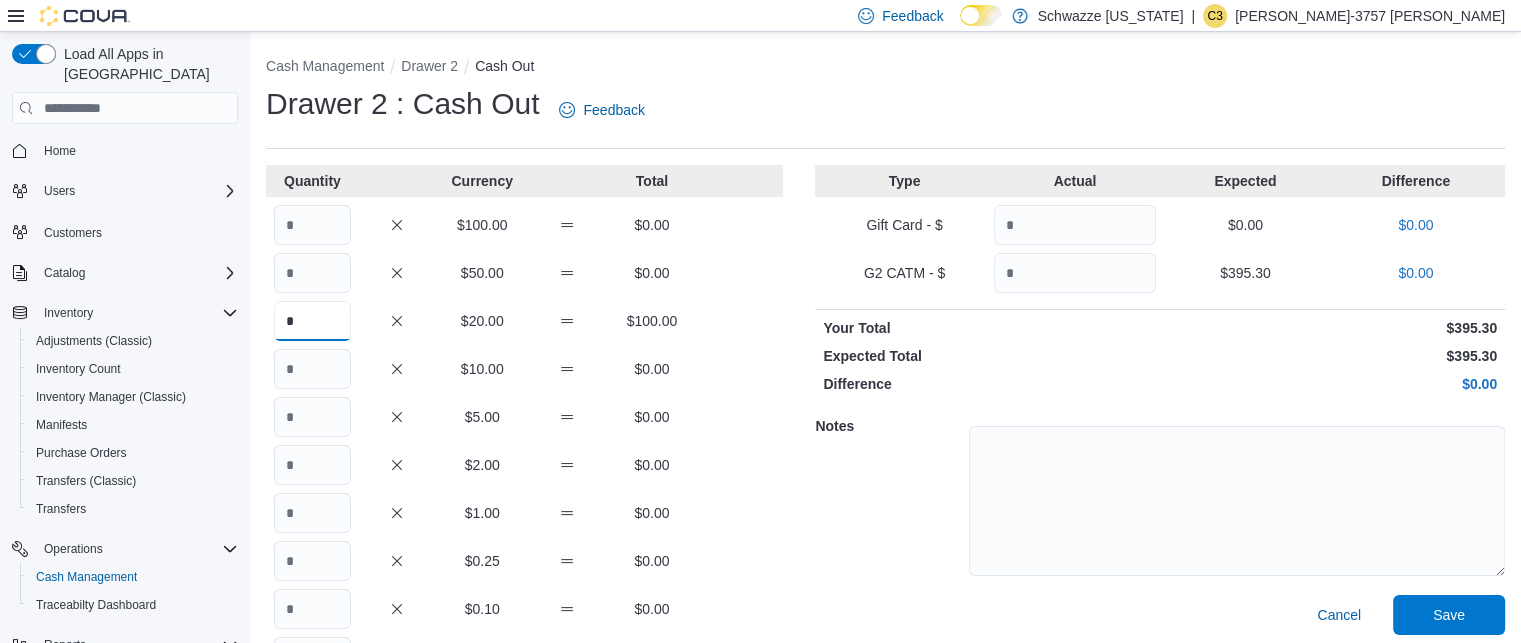 type on "*" 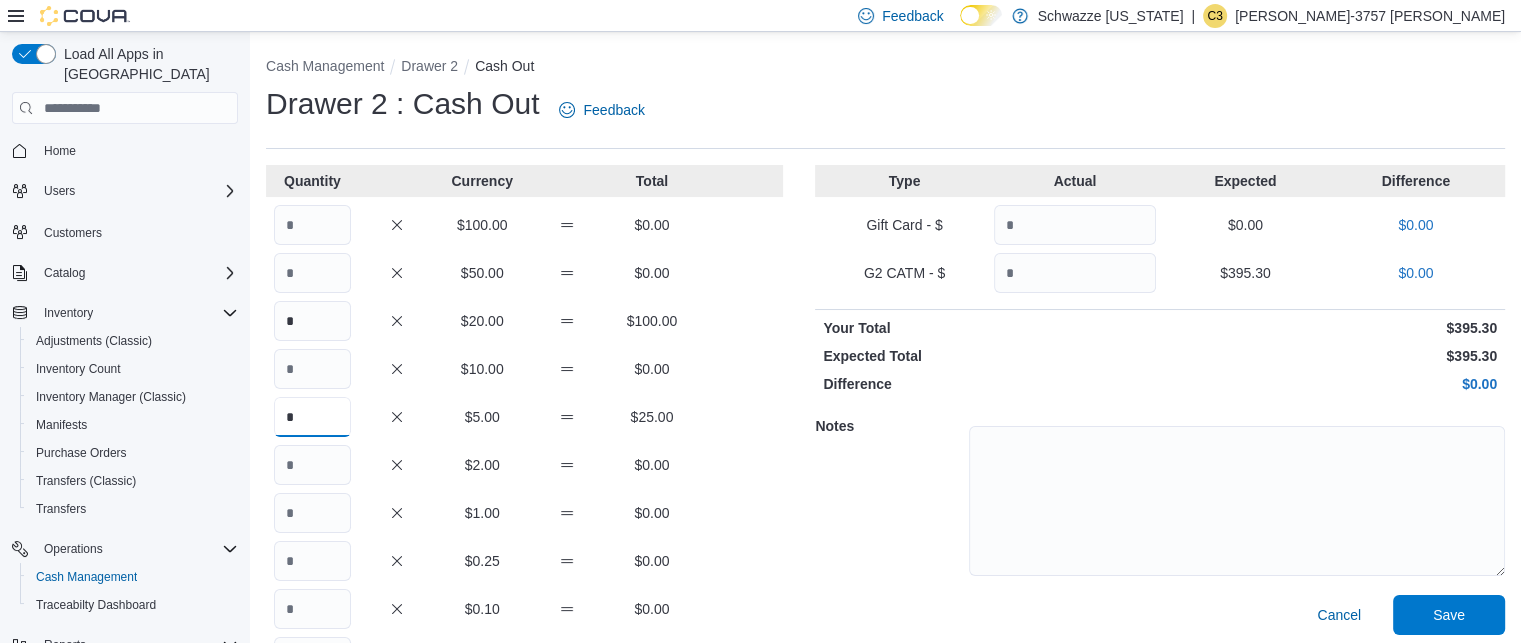 type on "*" 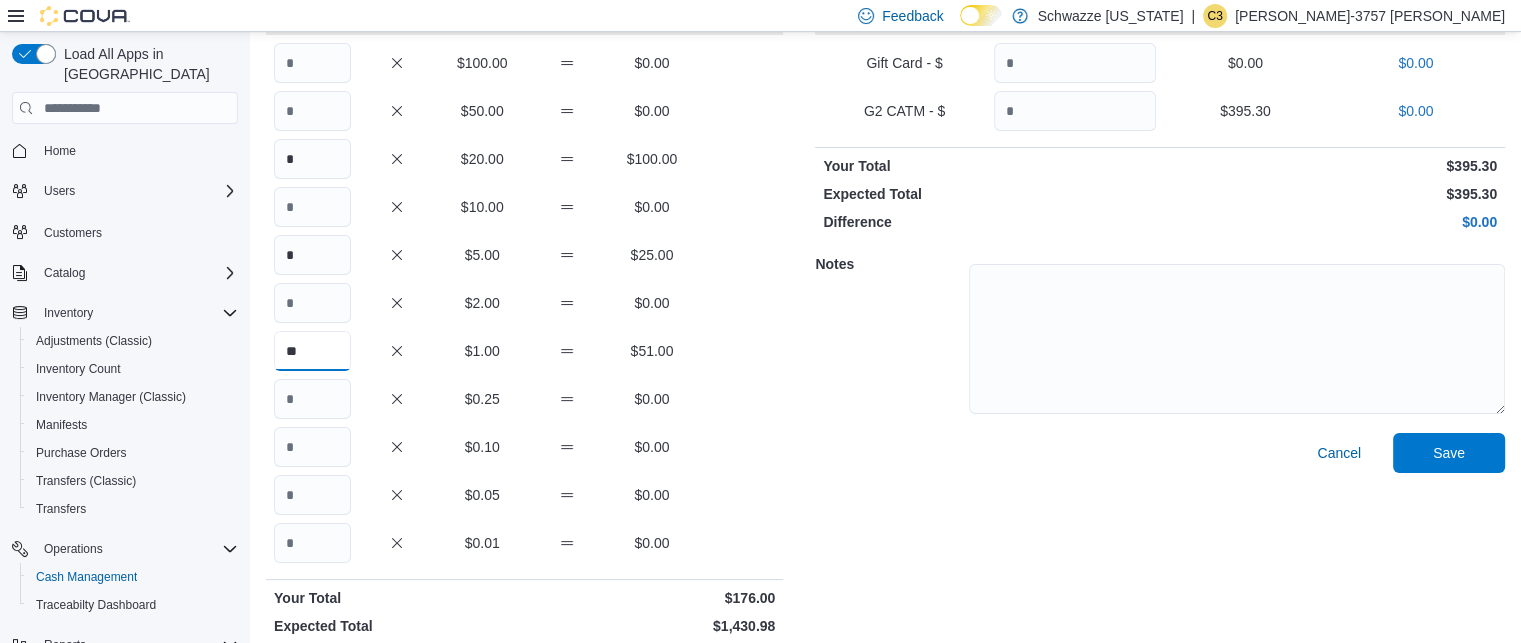 scroll, scrollTop: 163, scrollLeft: 0, axis: vertical 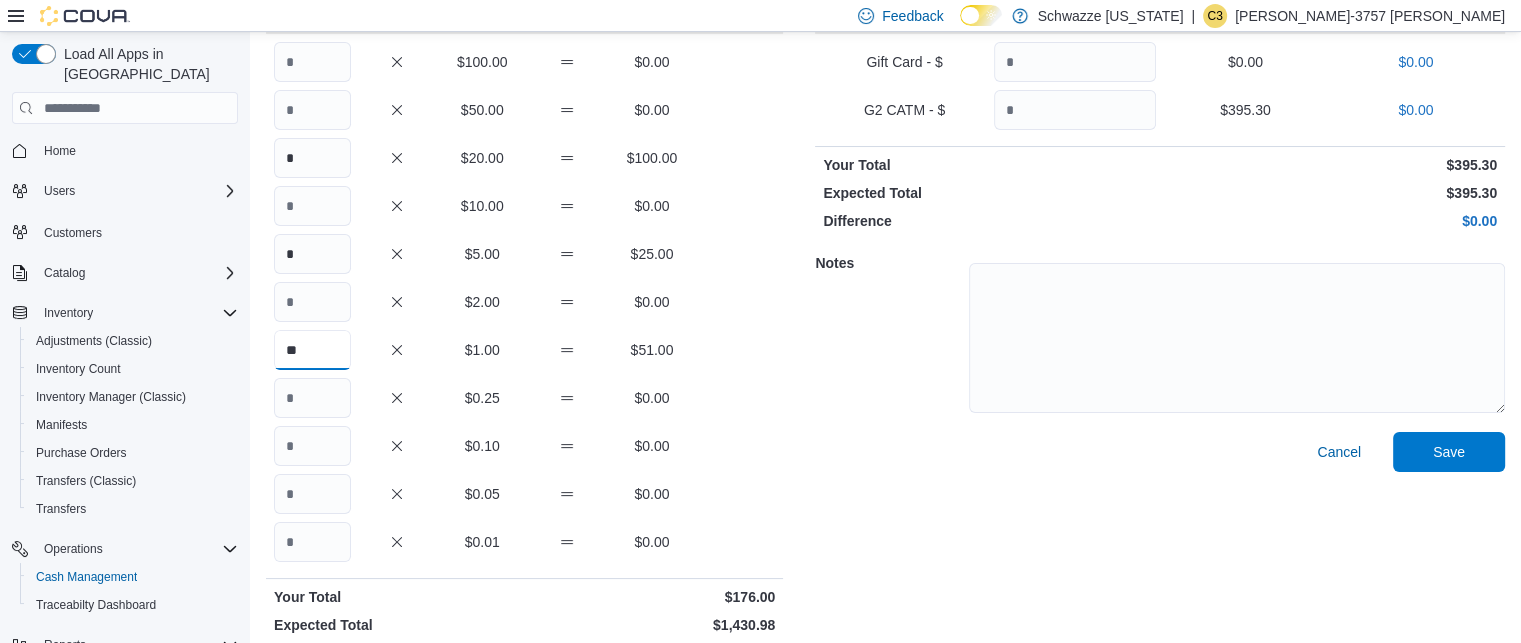 type on "**" 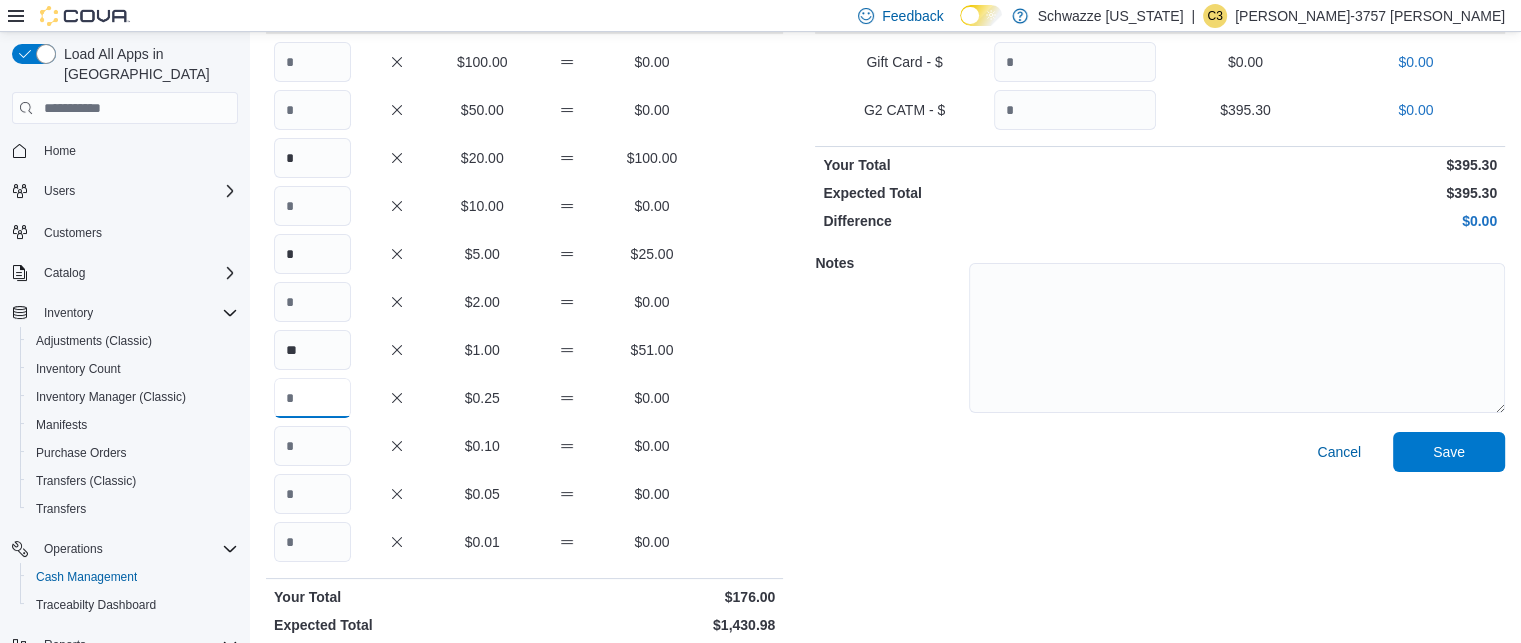 click at bounding box center [312, 398] 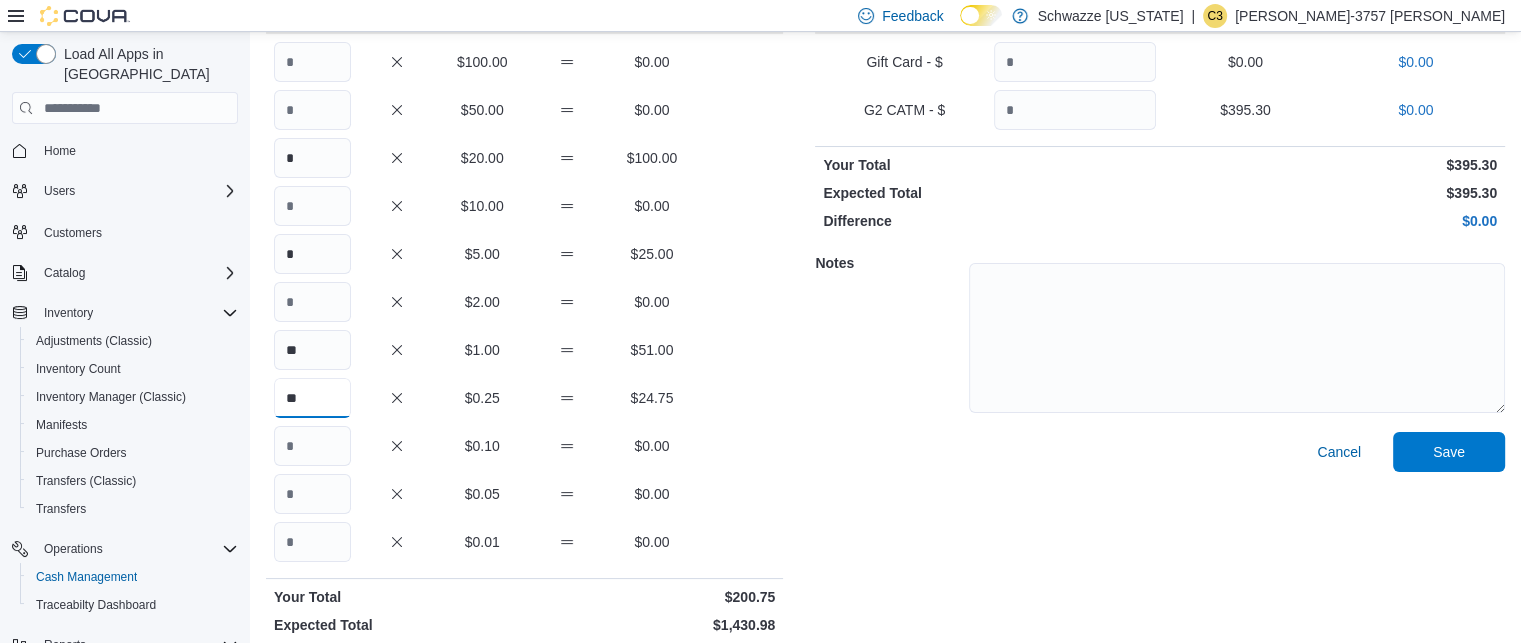 type on "**" 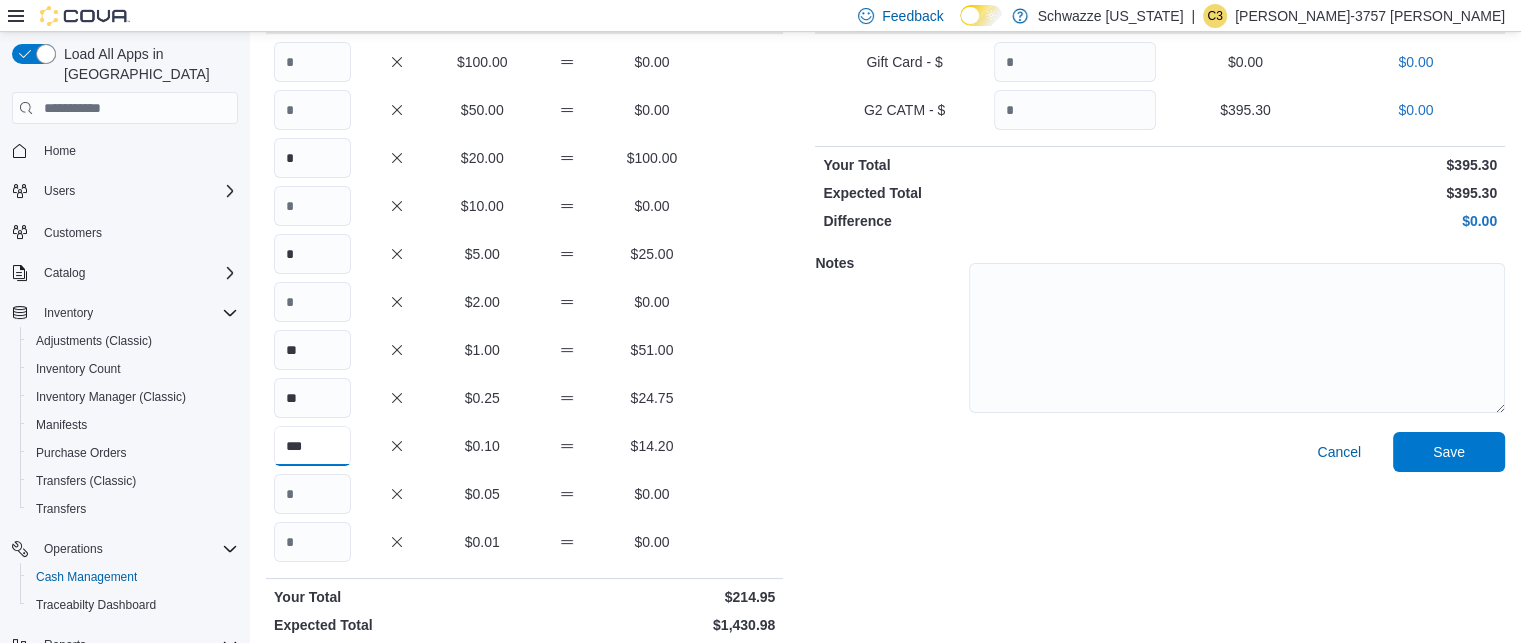 type on "***" 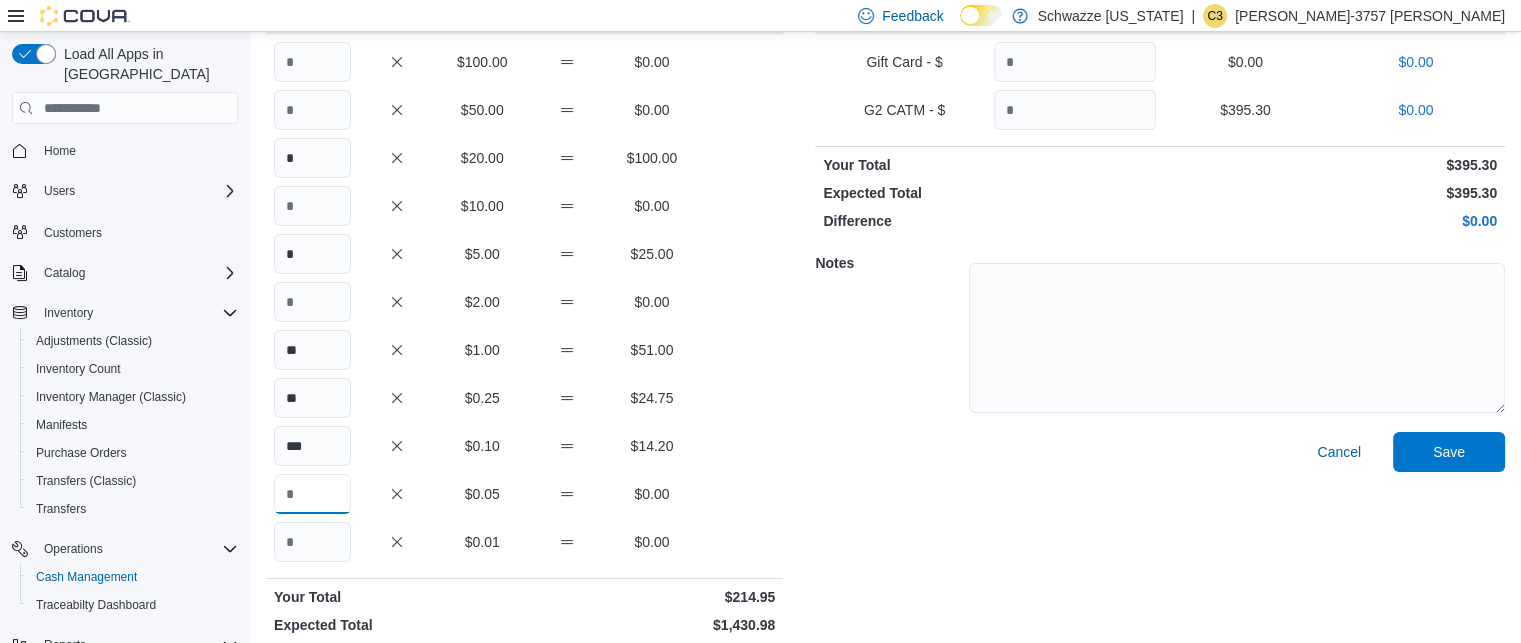 click at bounding box center [312, 494] 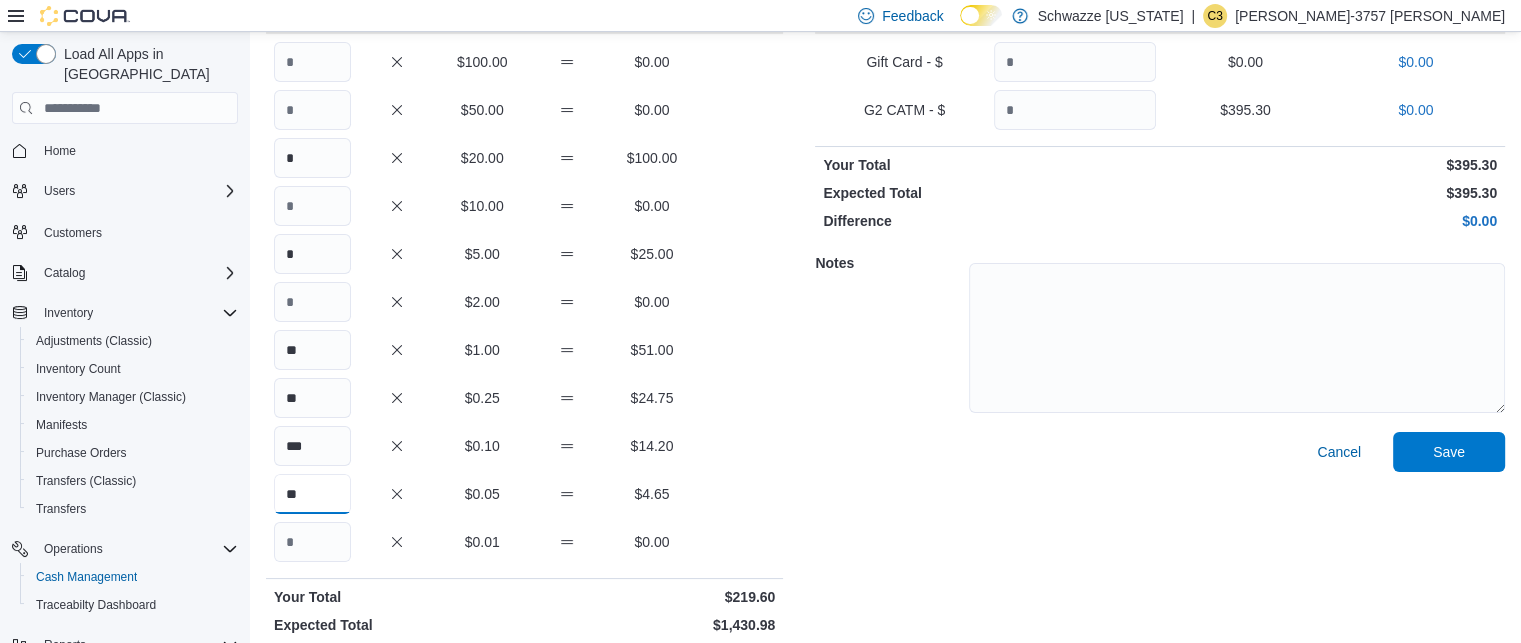 type on "**" 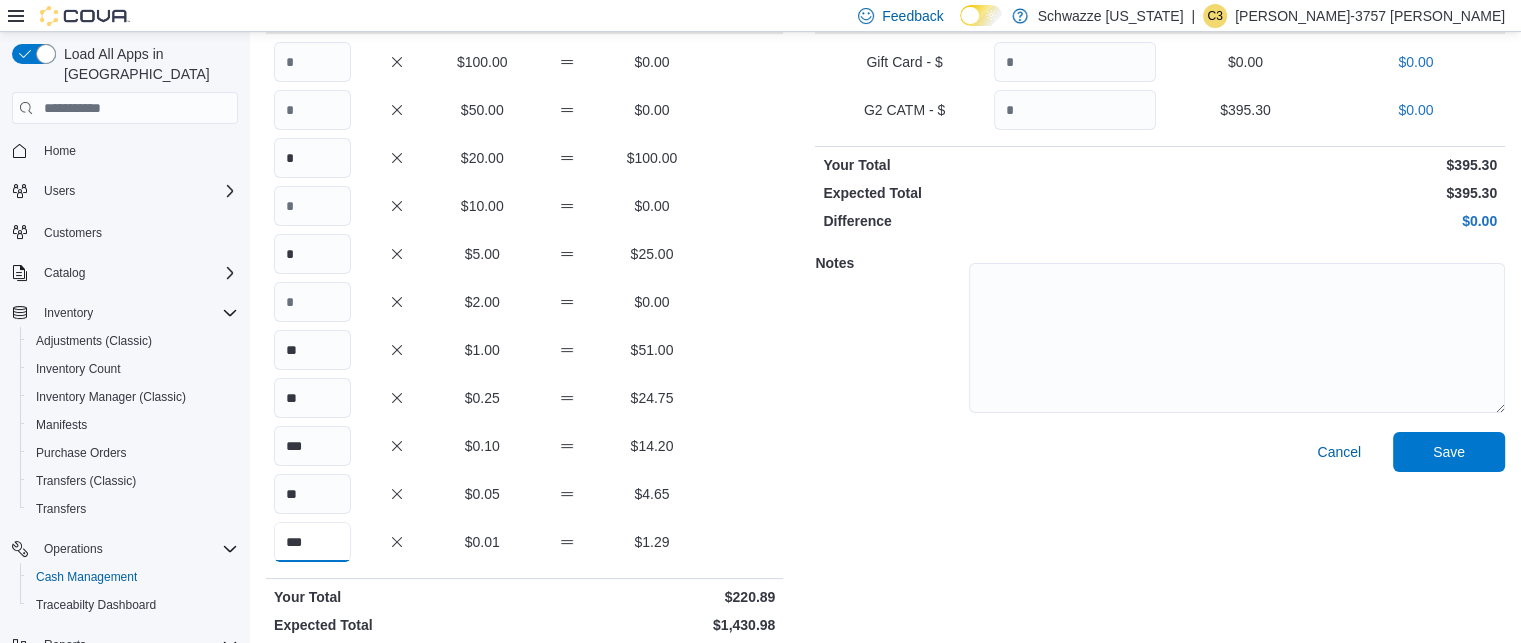 type on "***" 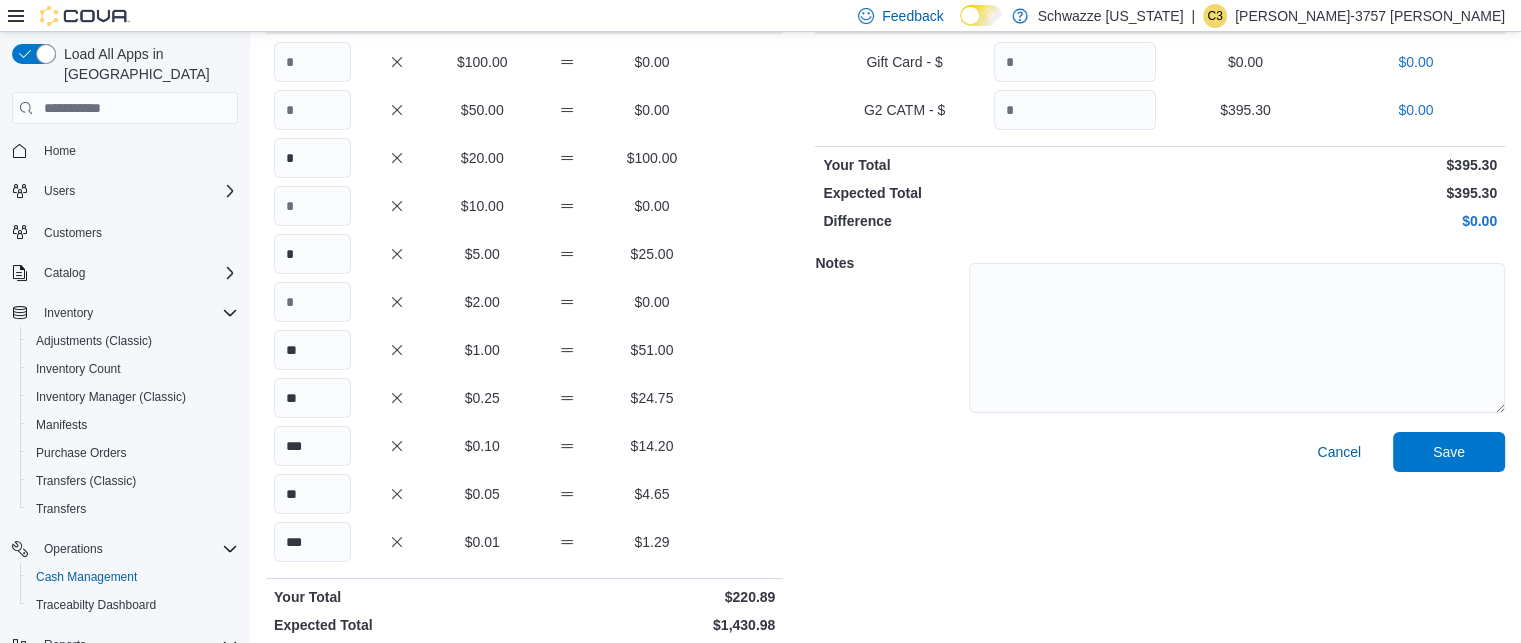 click on "Cancel Save" at bounding box center [1160, 551] 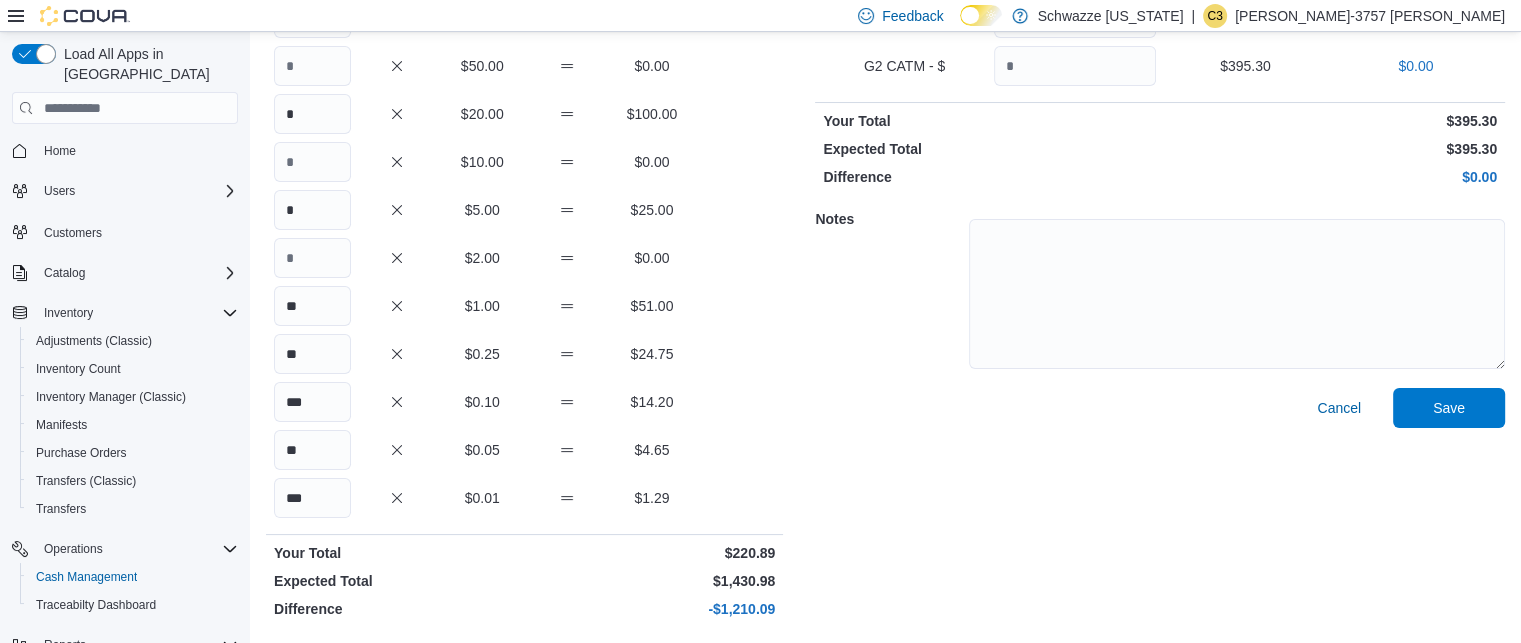 click on "Cancel Save" at bounding box center (1160, 507) 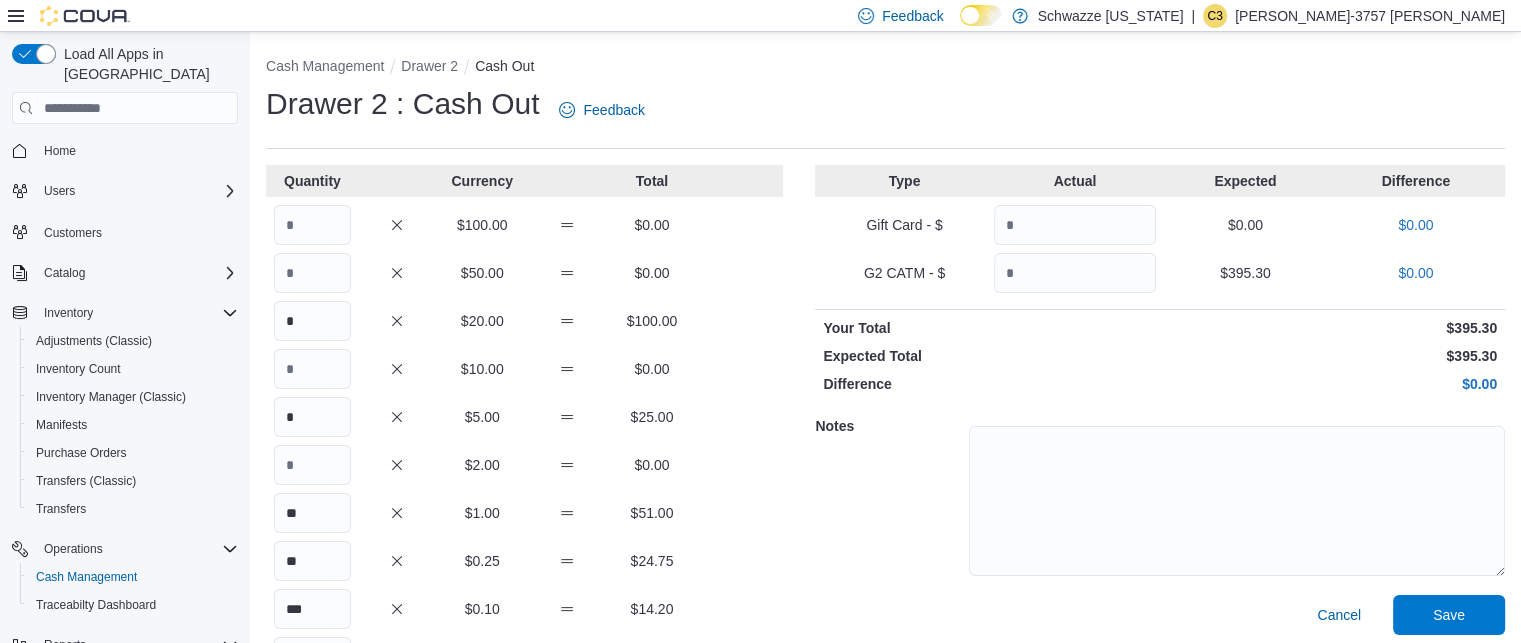 scroll, scrollTop: 207, scrollLeft: 0, axis: vertical 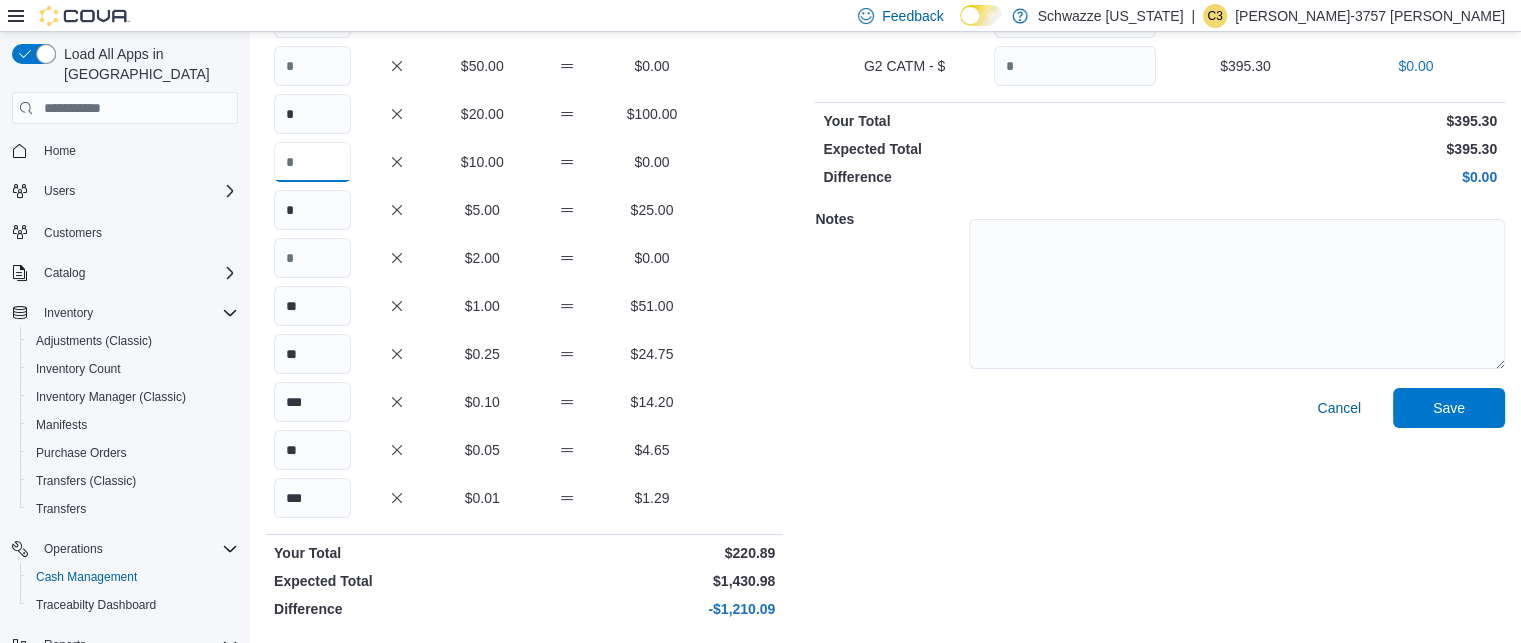 click at bounding box center (312, 162) 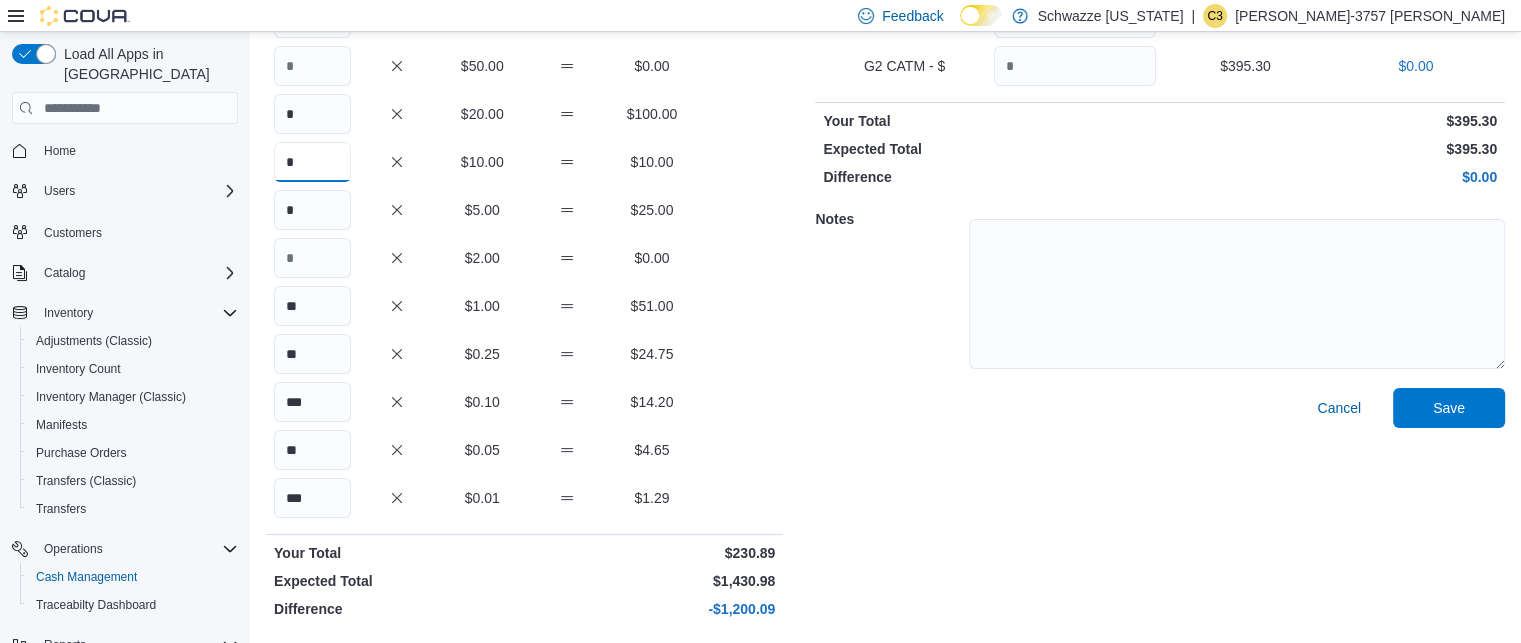 type on "*" 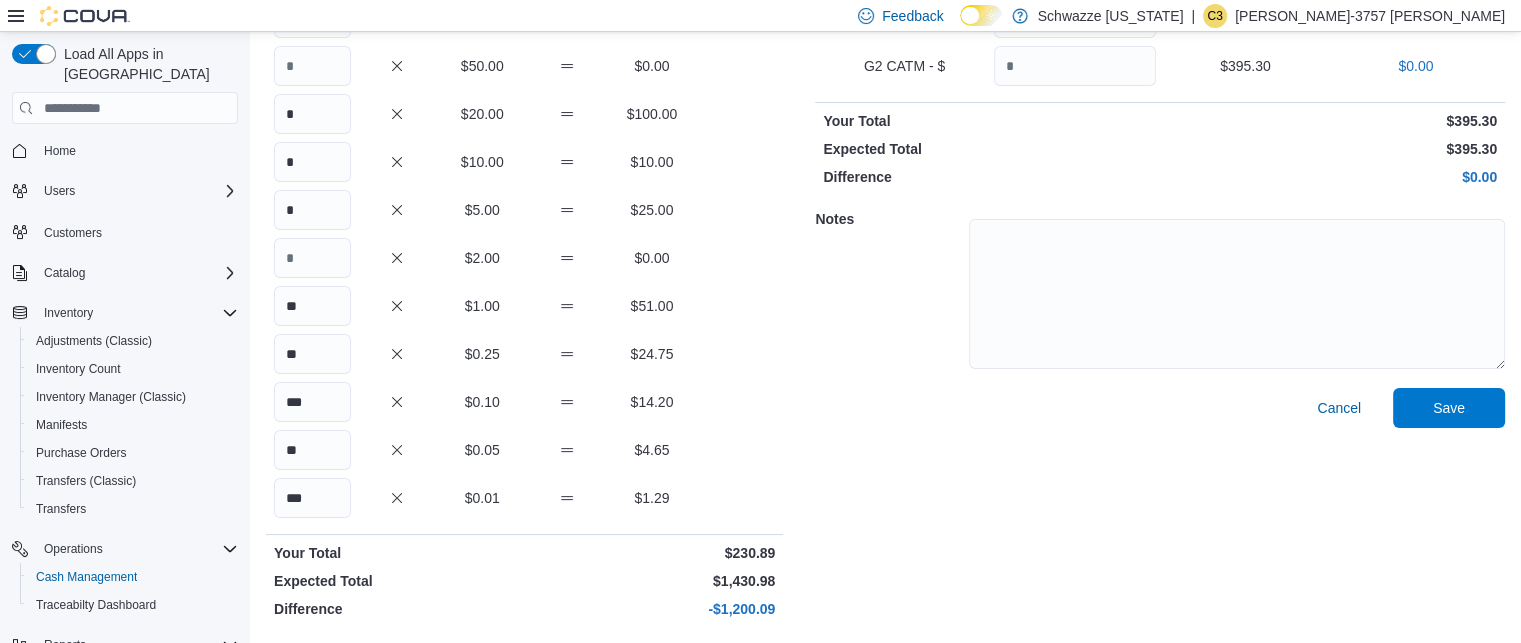 click on "* $10.00 $10.00" at bounding box center (524, 162) 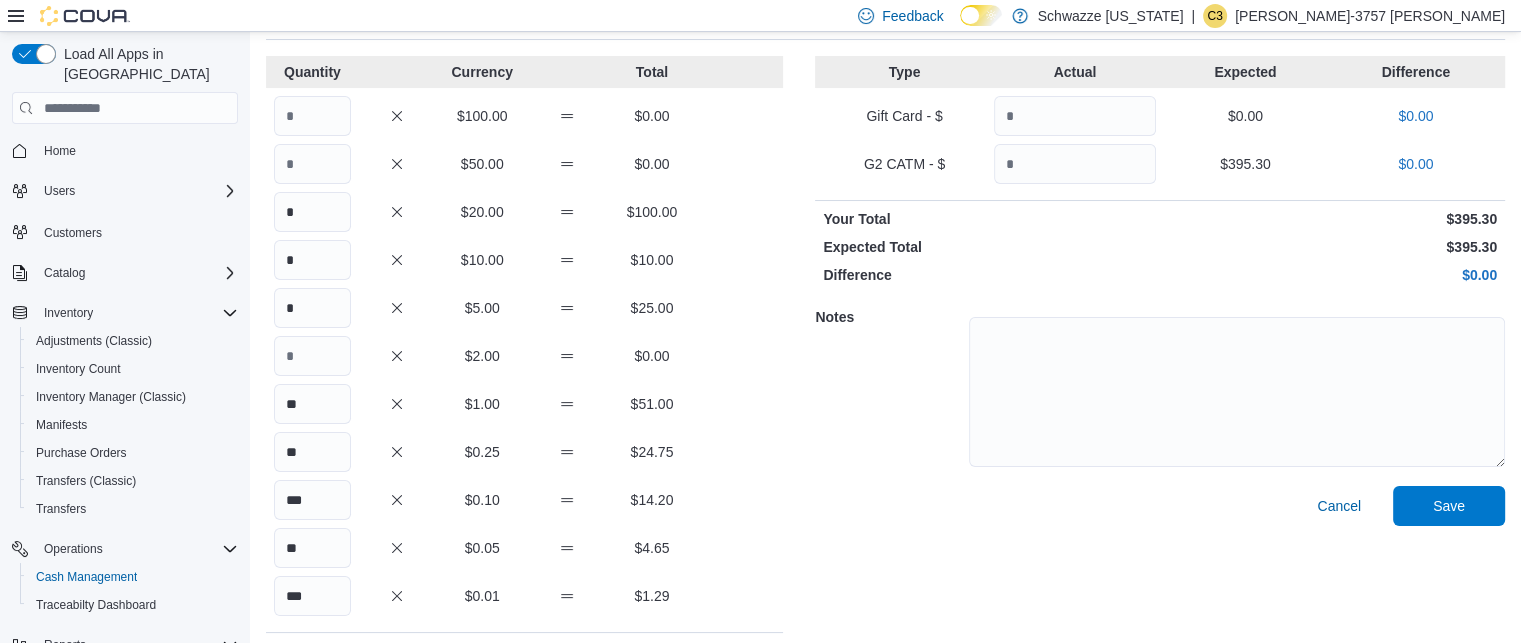 scroll, scrollTop: 108, scrollLeft: 0, axis: vertical 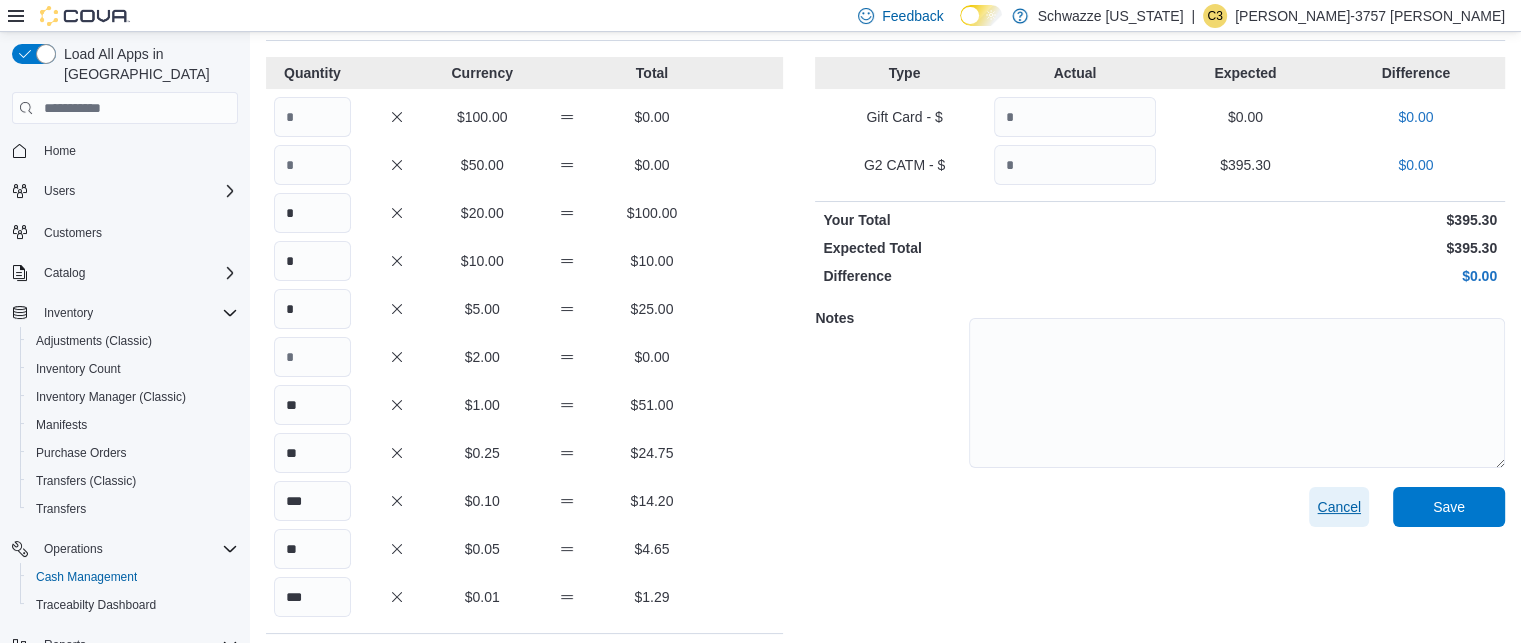 click on "Cancel" at bounding box center (1339, 507) 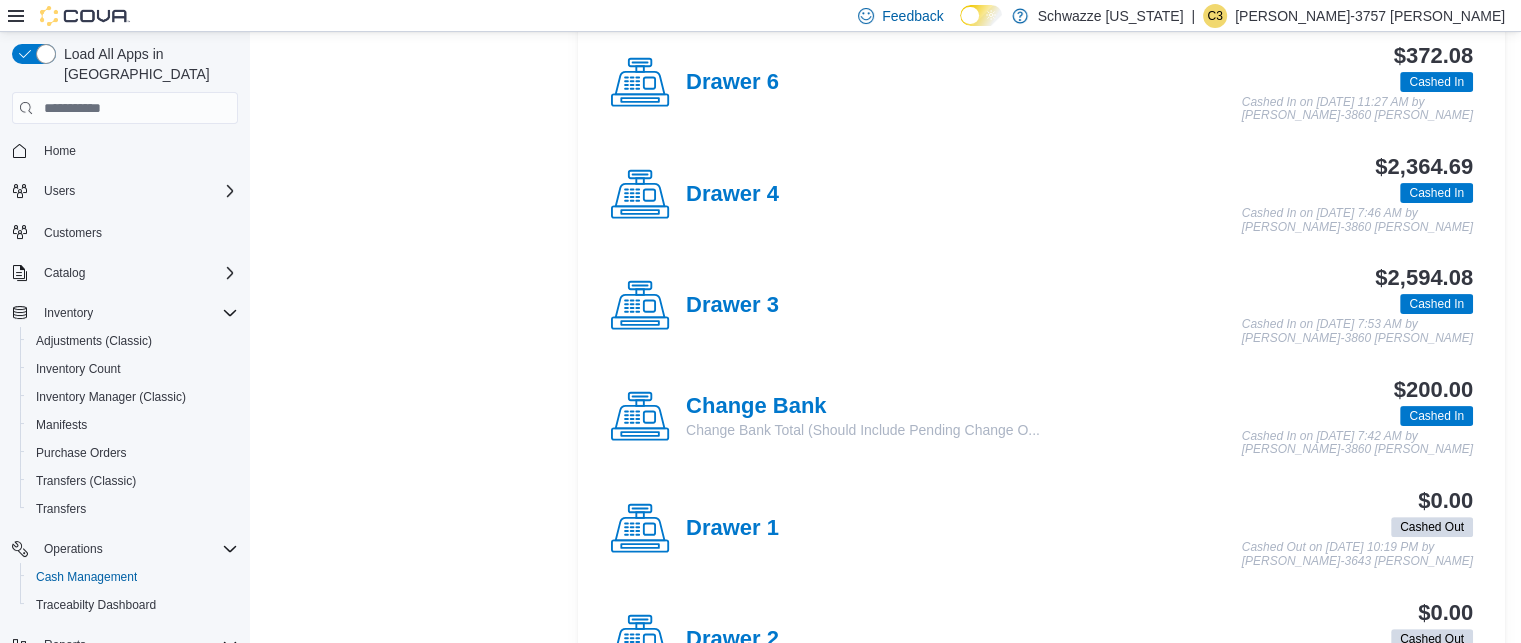 scroll, scrollTop: 478, scrollLeft: 0, axis: vertical 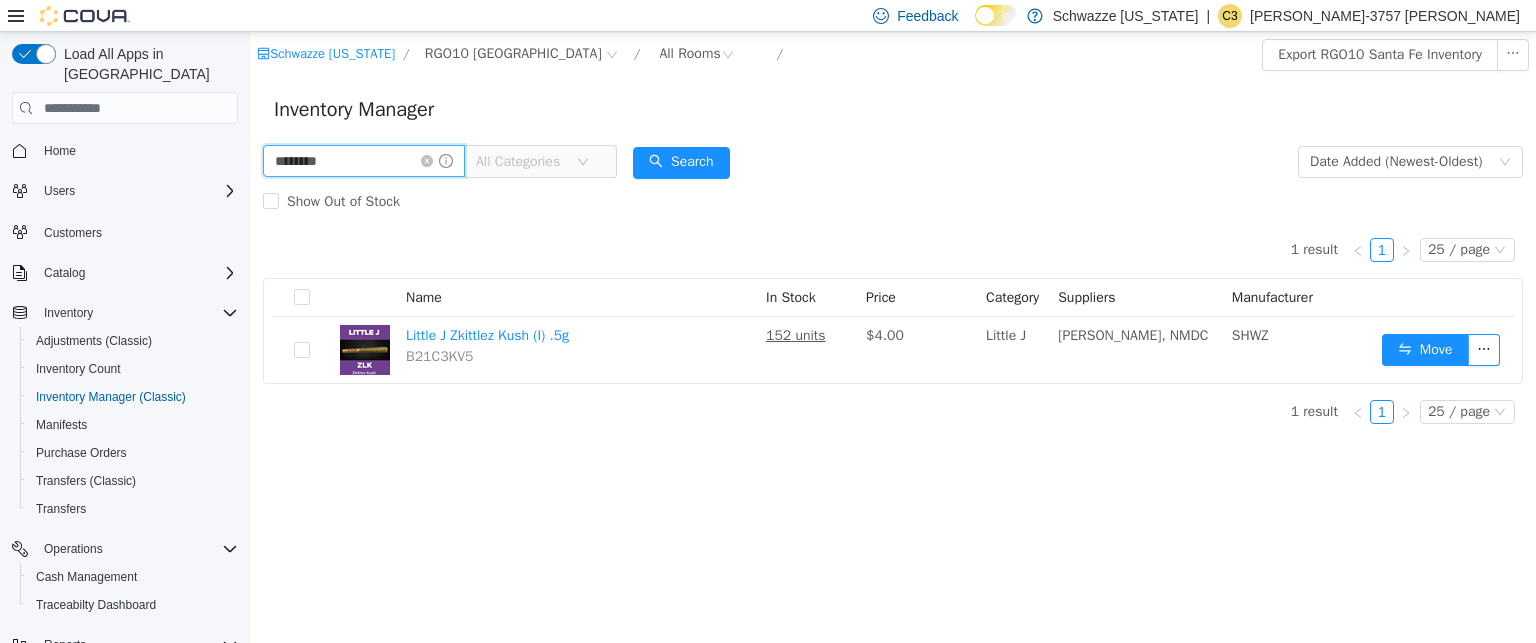 click on "********" at bounding box center (364, 161) 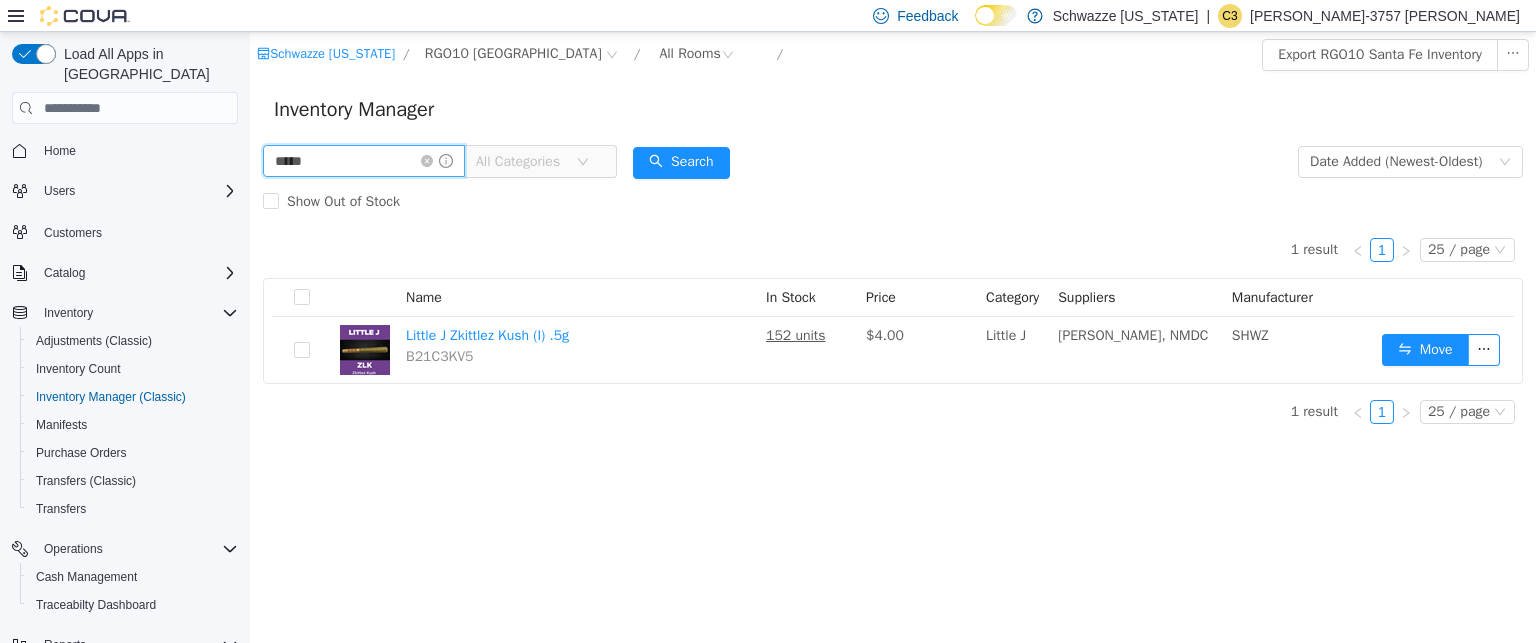 type on "*****" 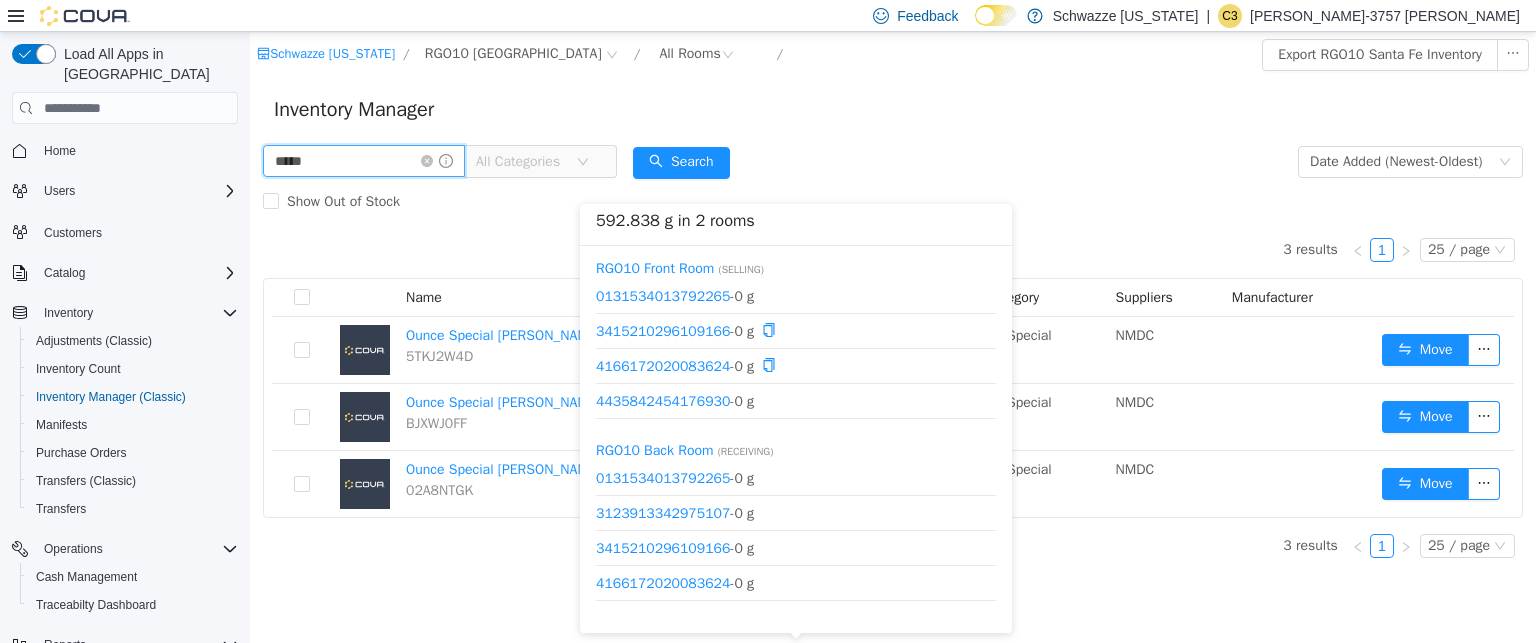 scroll, scrollTop: 129, scrollLeft: 0, axis: vertical 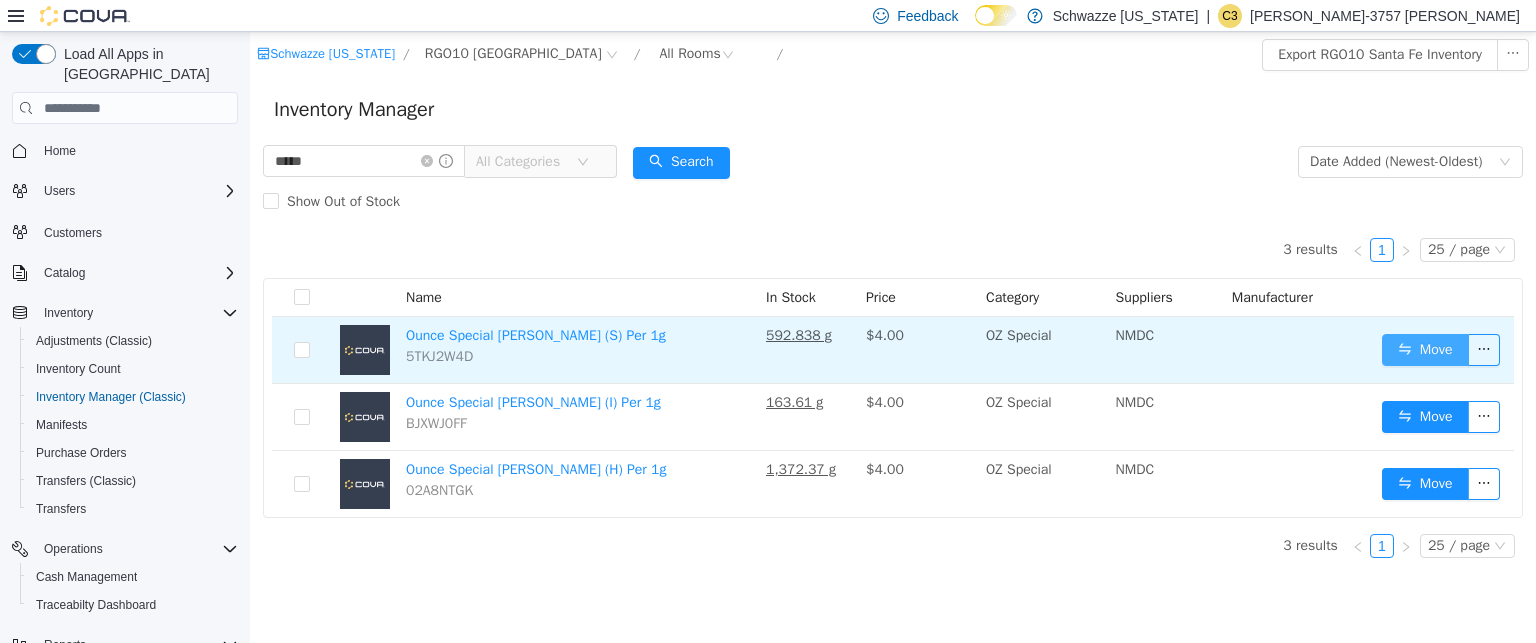 click on "Move" at bounding box center [1425, 350] 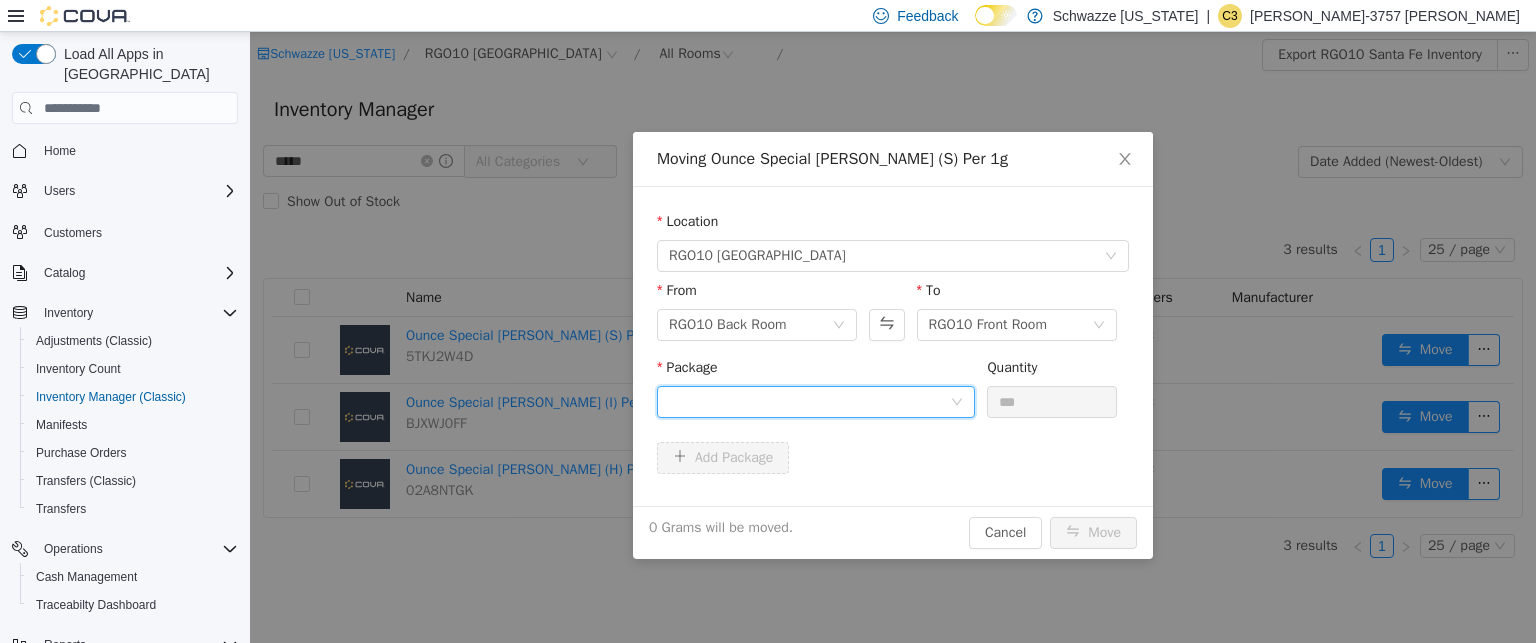 click at bounding box center (809, 402) 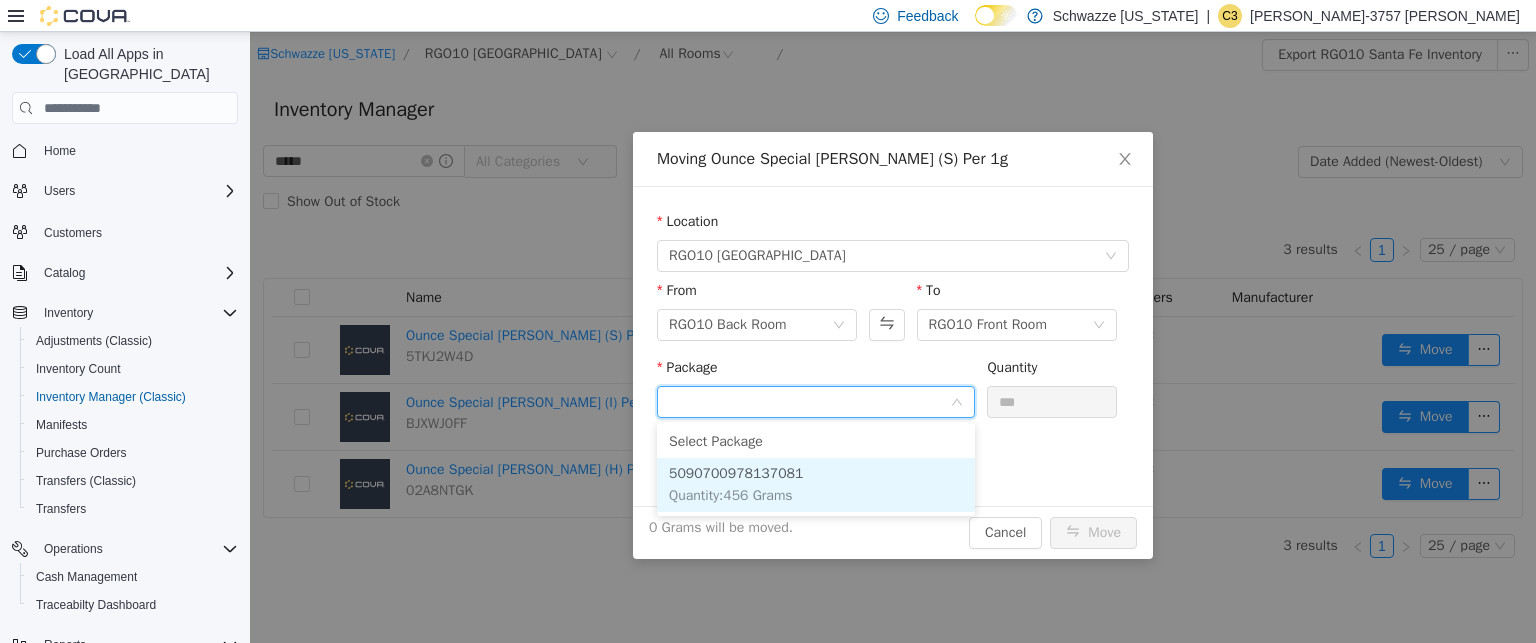 click on "5090700978137081 Quantity :  456 Grams" at bounding box center [816, 485] 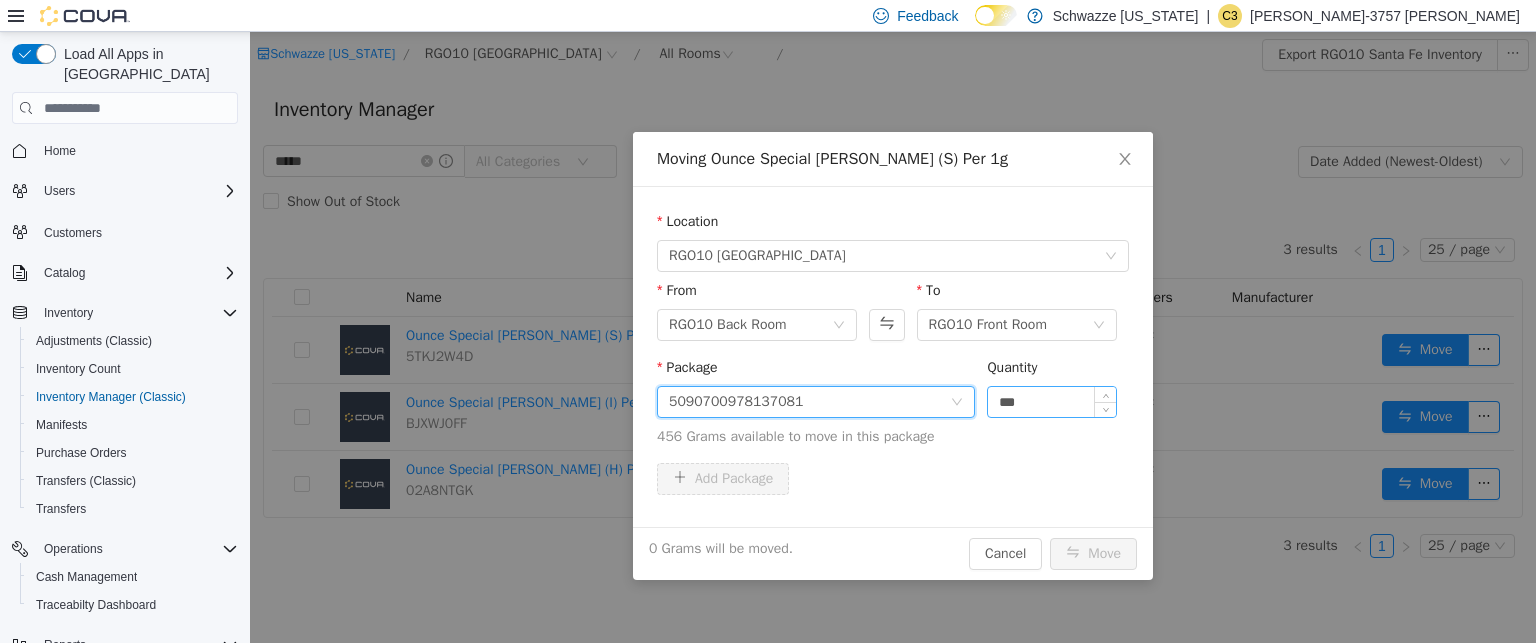 click on "***" at bounding box center [1052, 402] 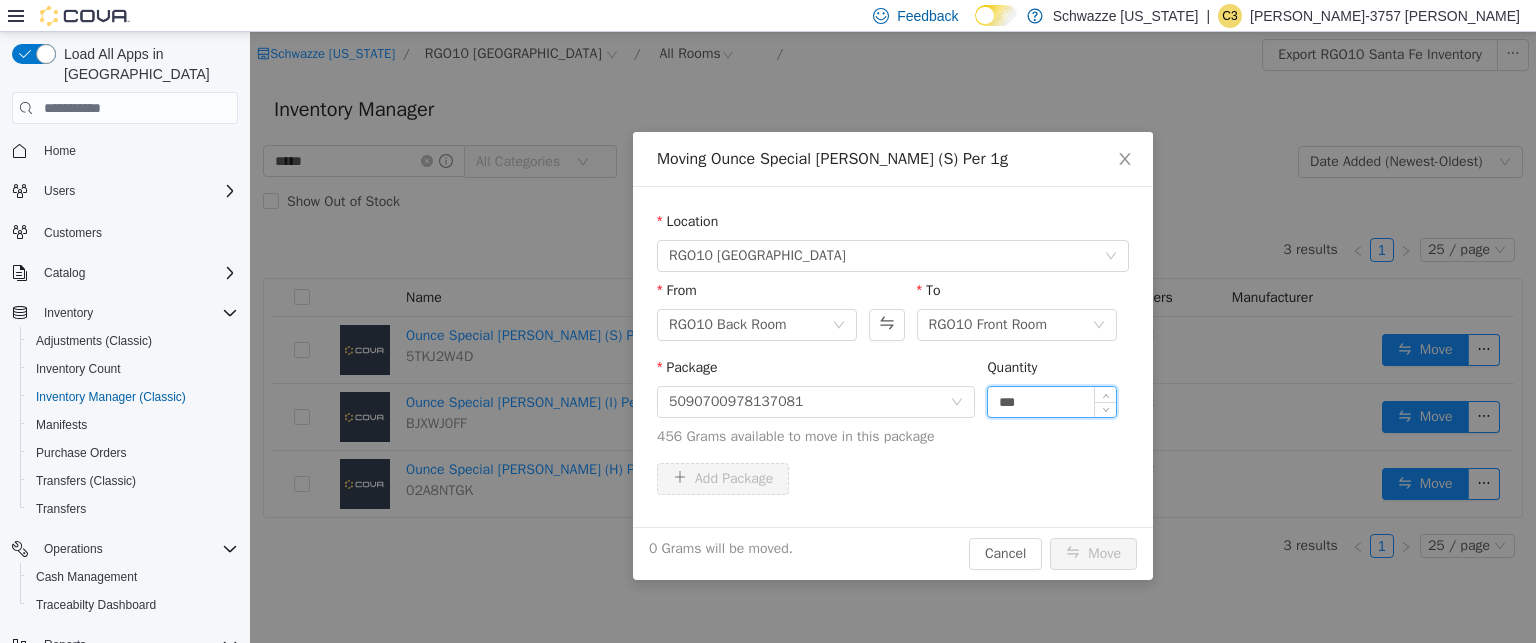 click on "***" at bounding box center [1052, 402] 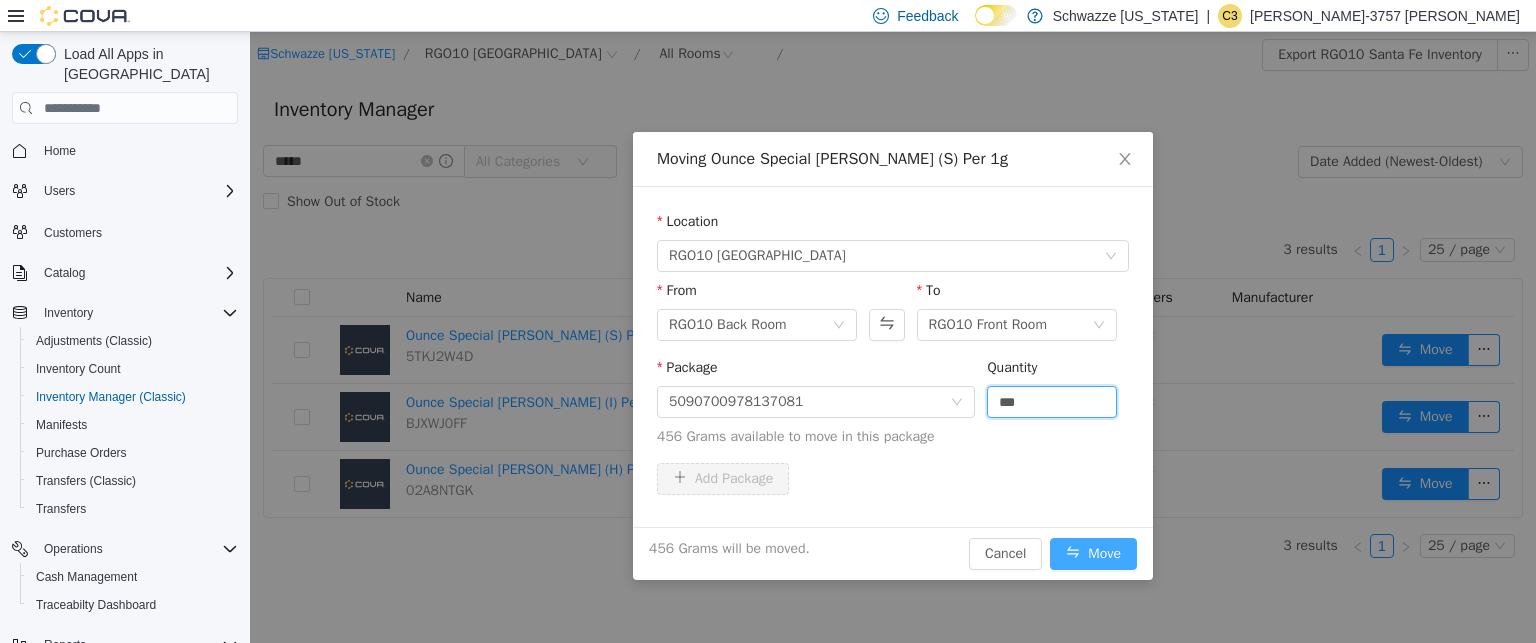type on "*****" 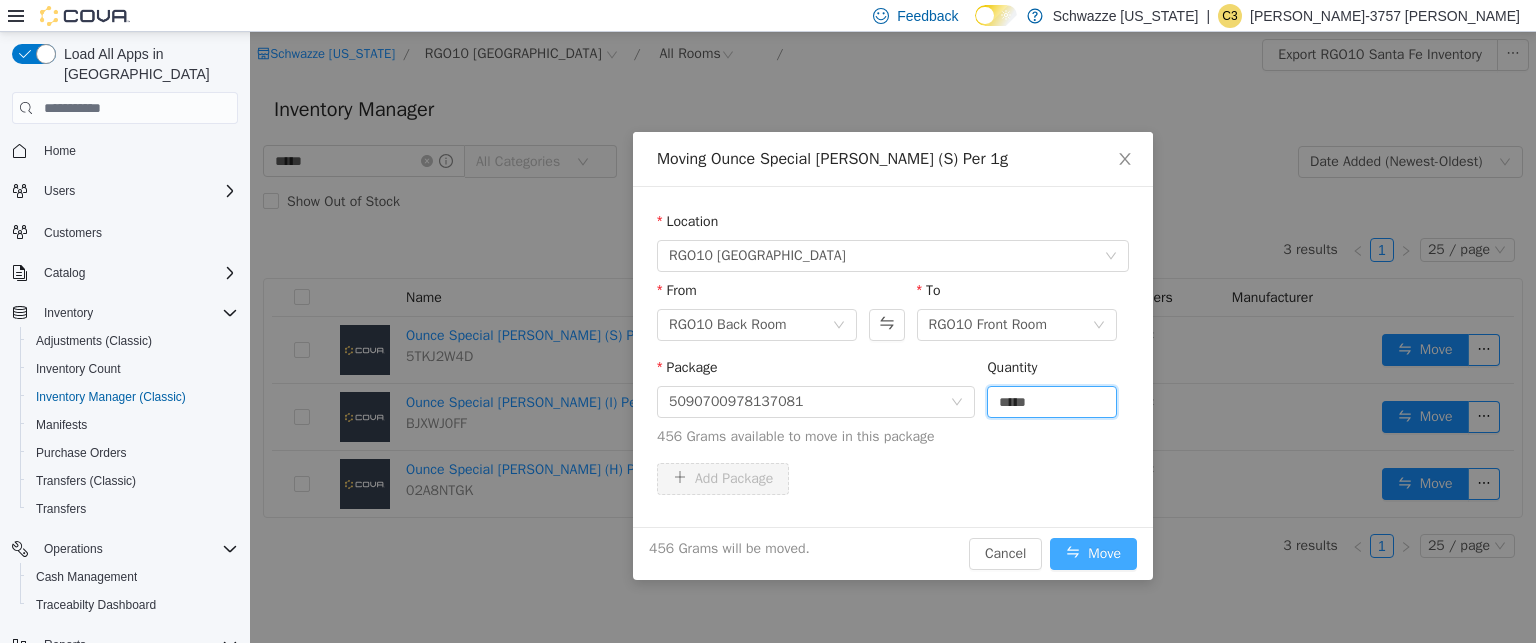 click on "Move" at bounding box center (1093, 554) 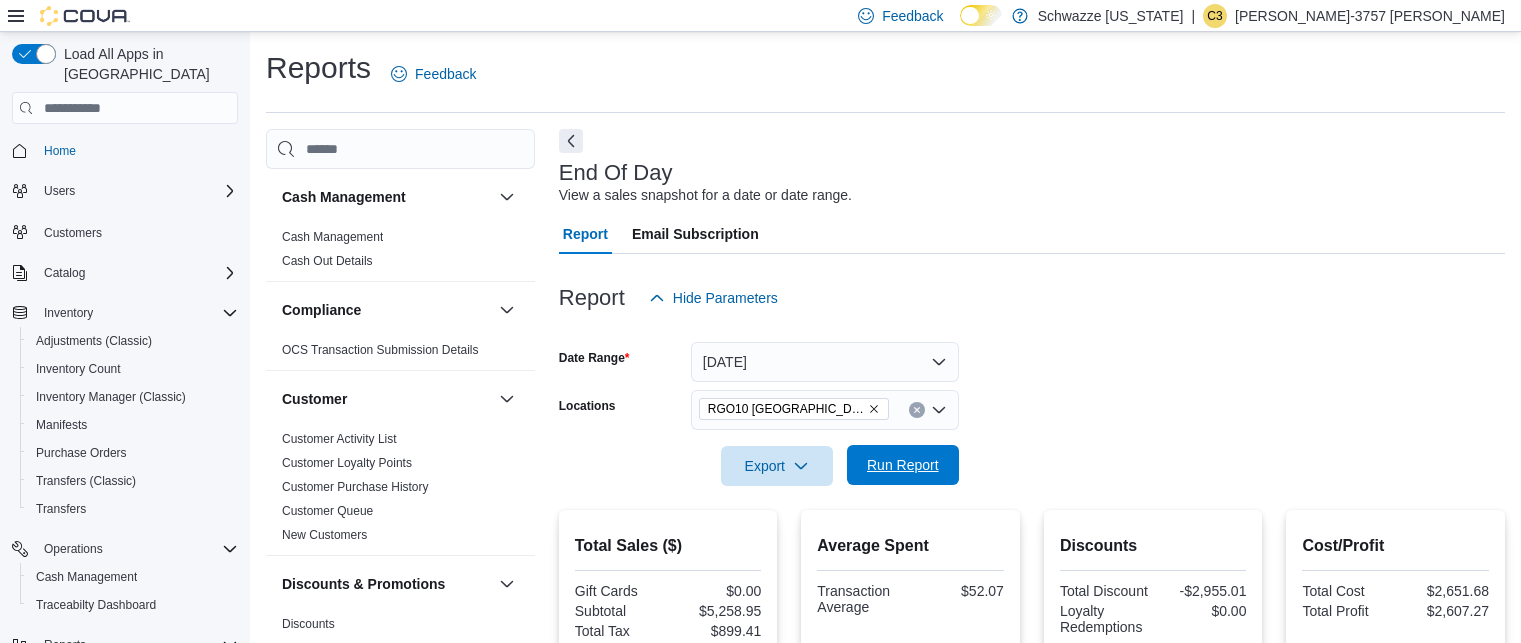 scroll, scrollTop: 375, scrollLeft: 0, axis: vertical 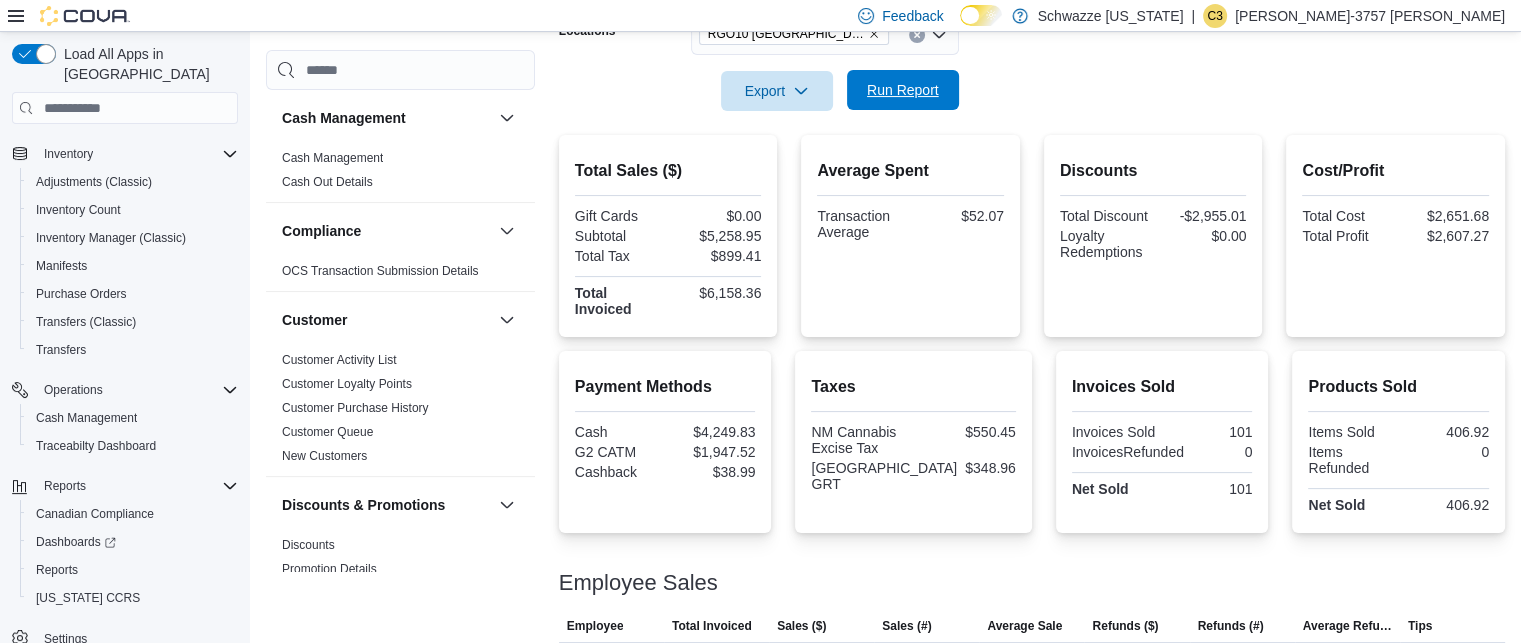 click on "Run Report" at bounding box center (903, 90) 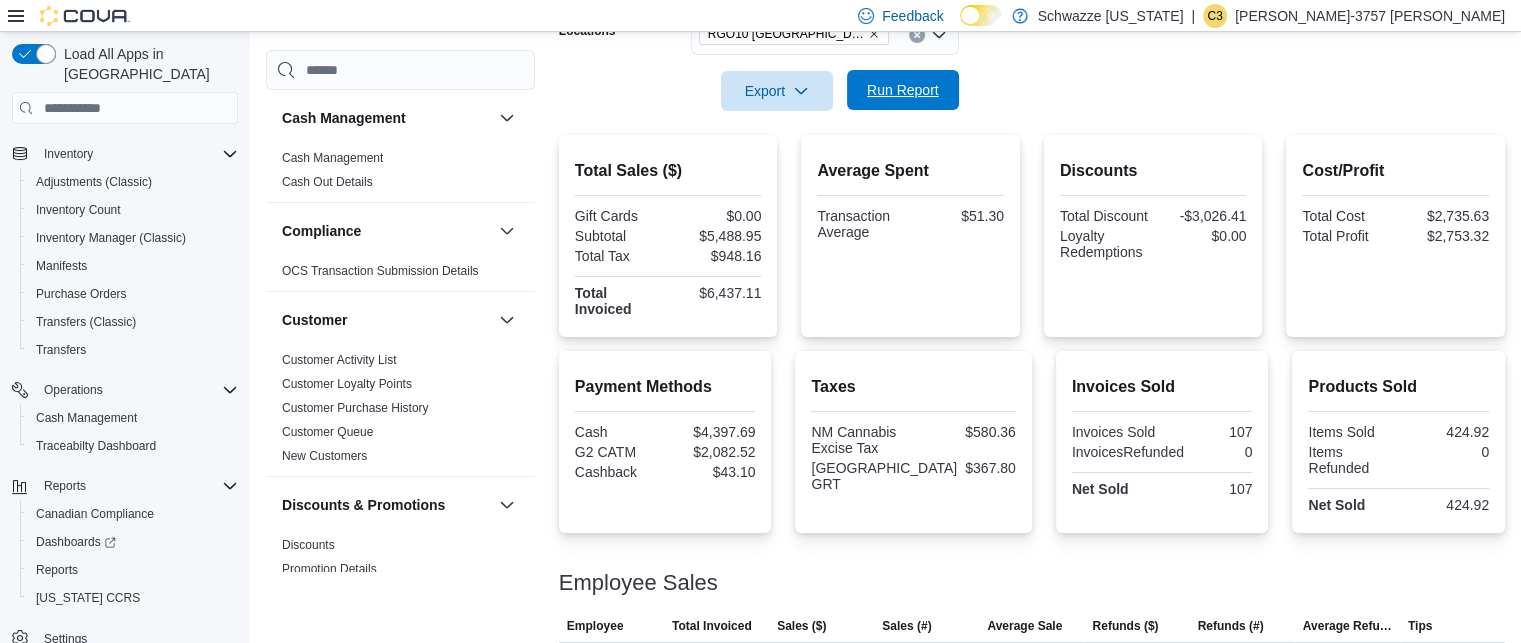 click on "Run Report" at bounding box center (903, 90) 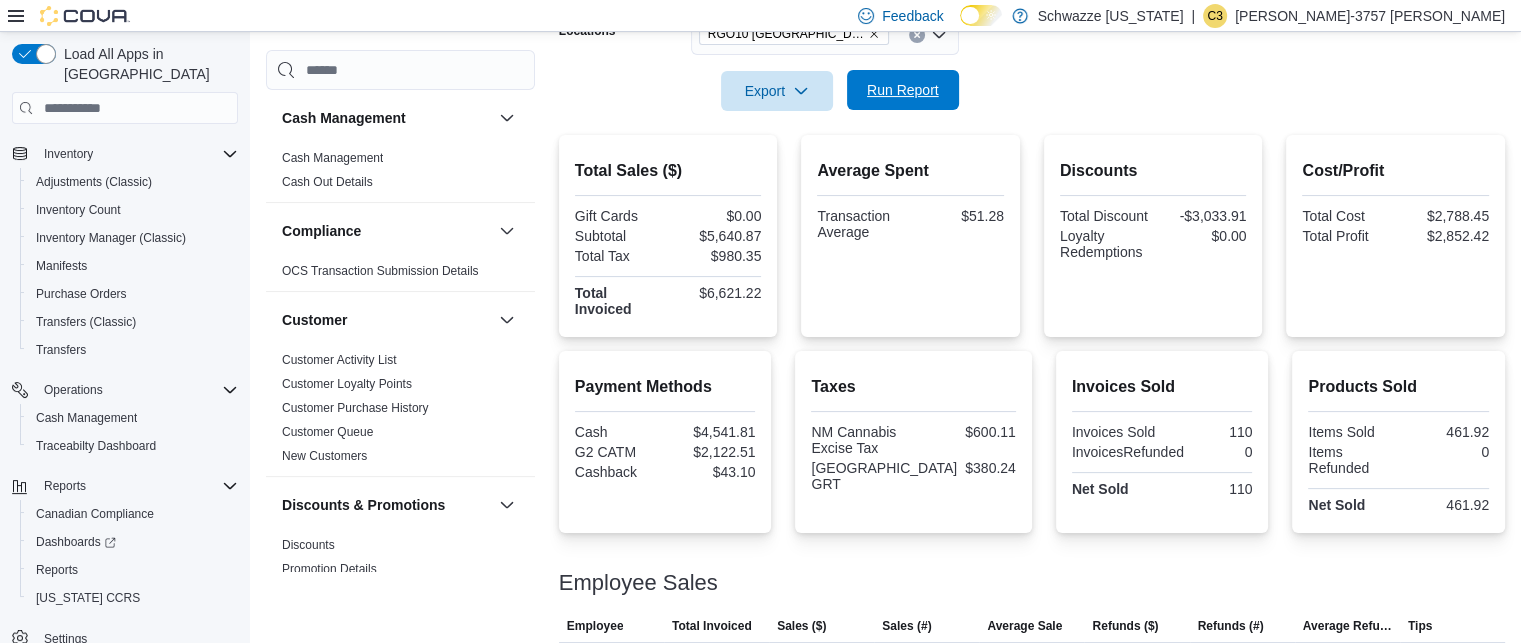 click on "Run Report" at bounding box center [903, 90] 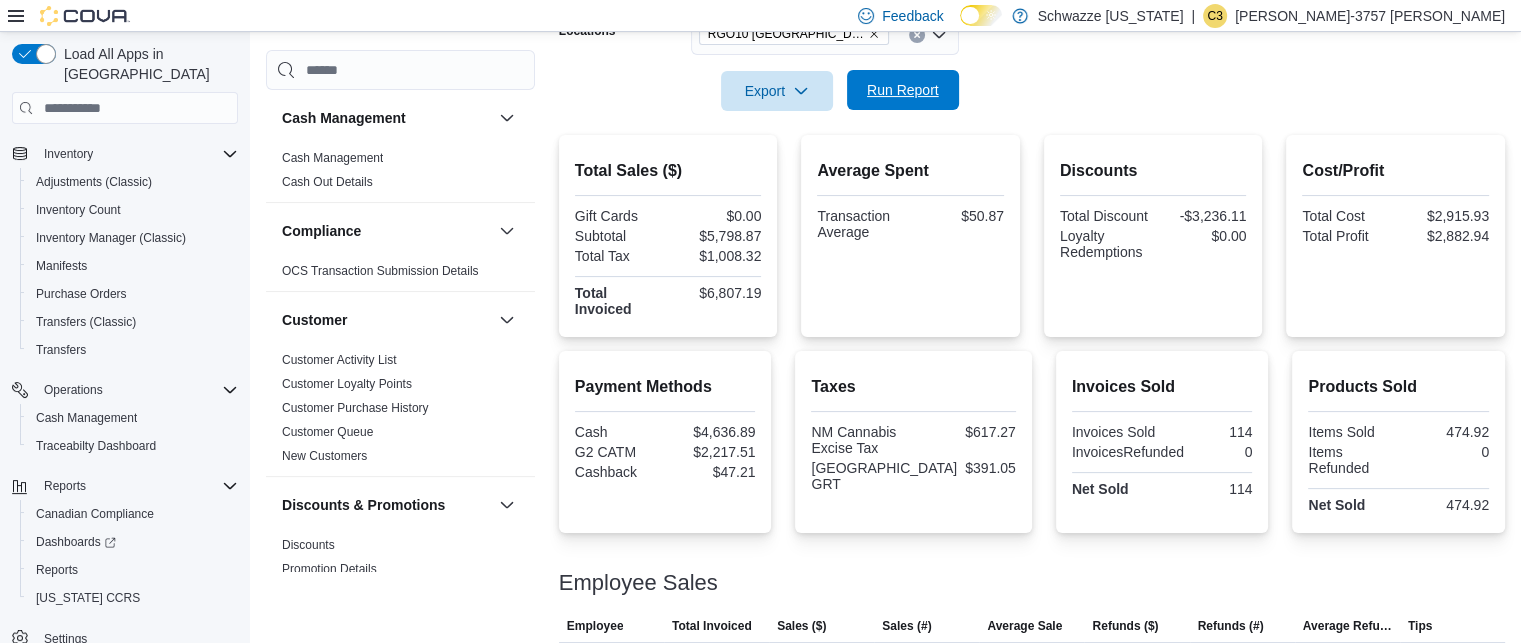 click on "Run Report" at bounding box center (903, 90) 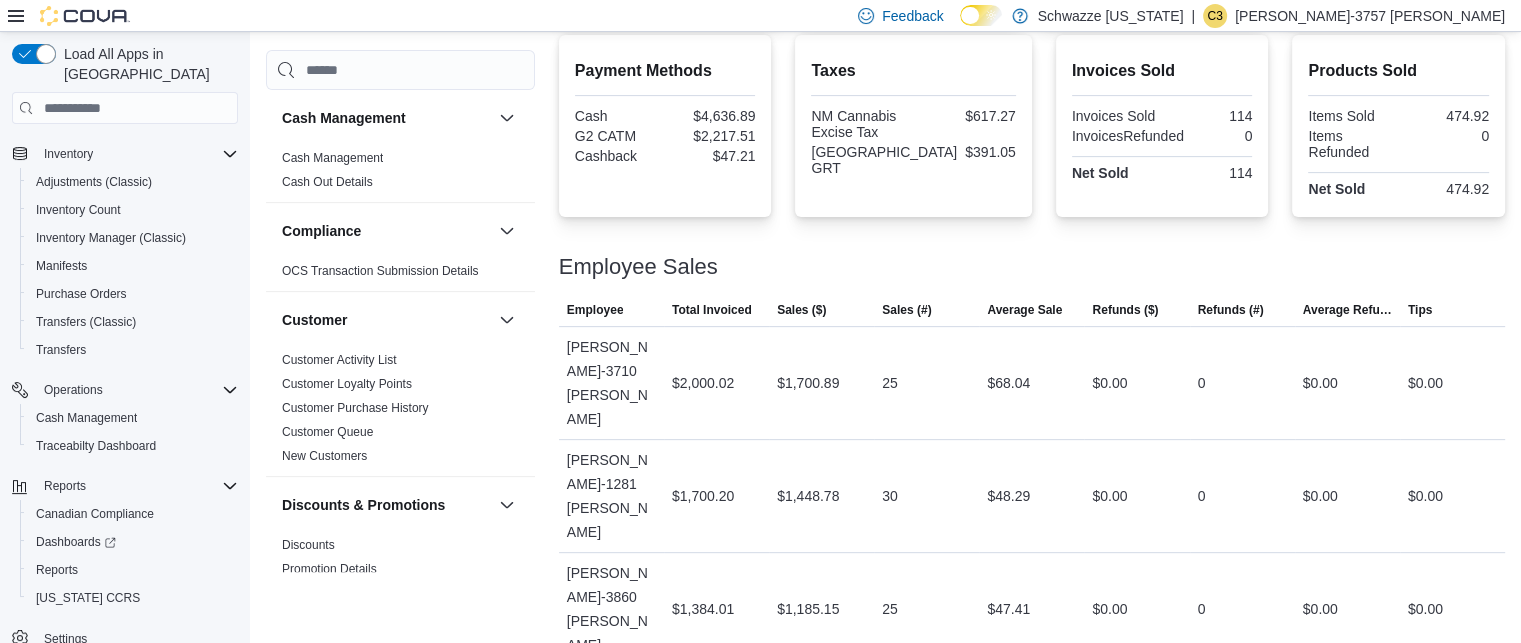 scroll, scrollTop: 738, scrollLeft: 0, axis: vertical 